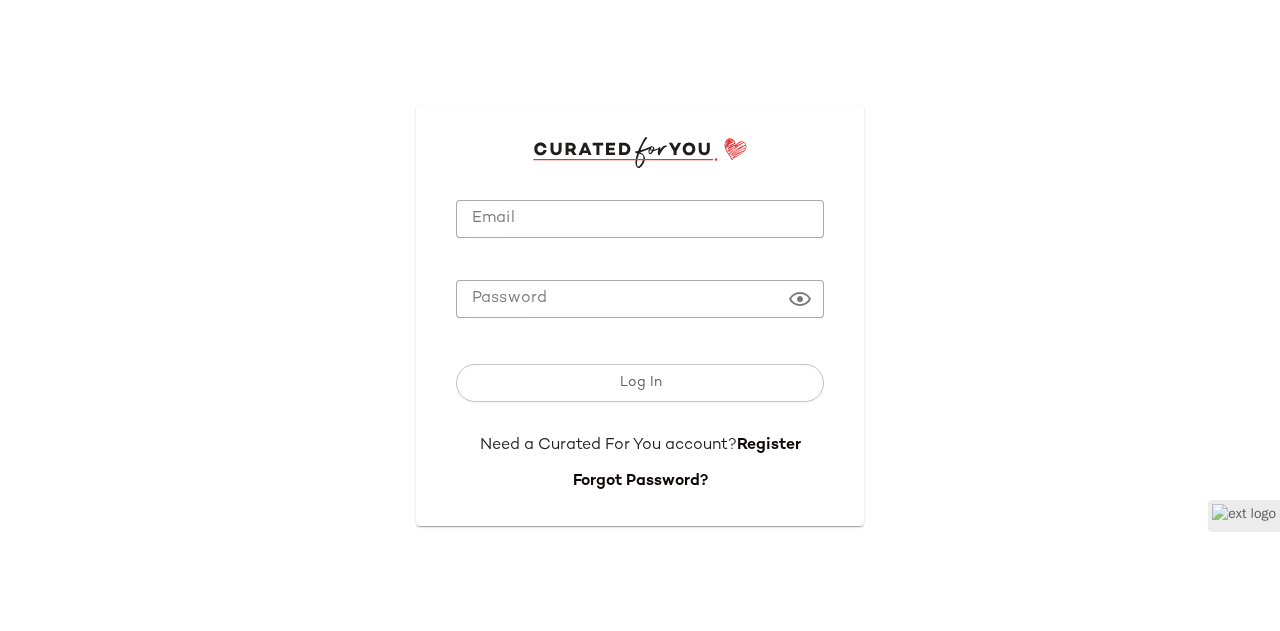 scroll, scrollTop: 0, scrollLeft: 0, axis: both 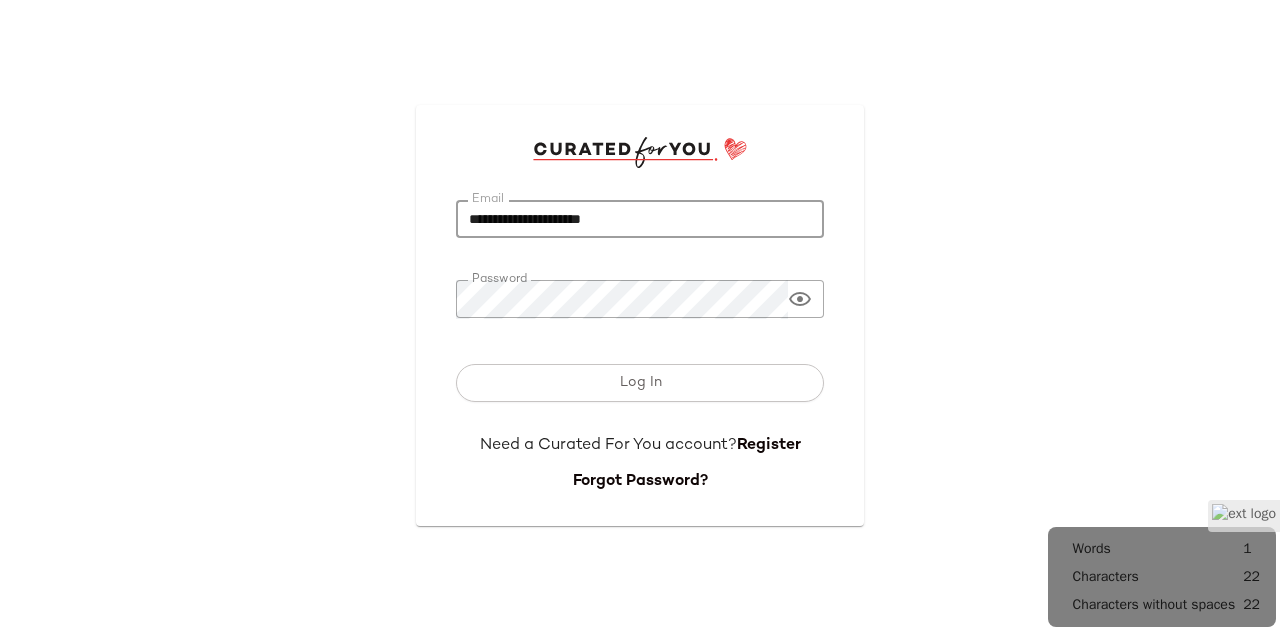click on "Log In" 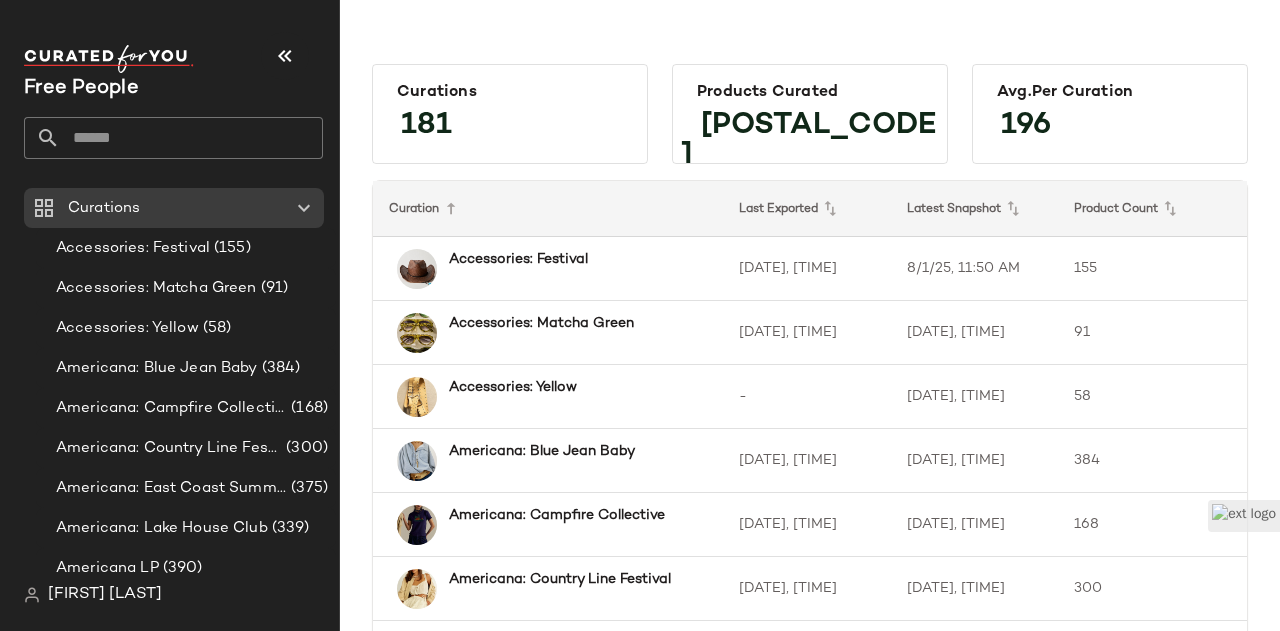 click 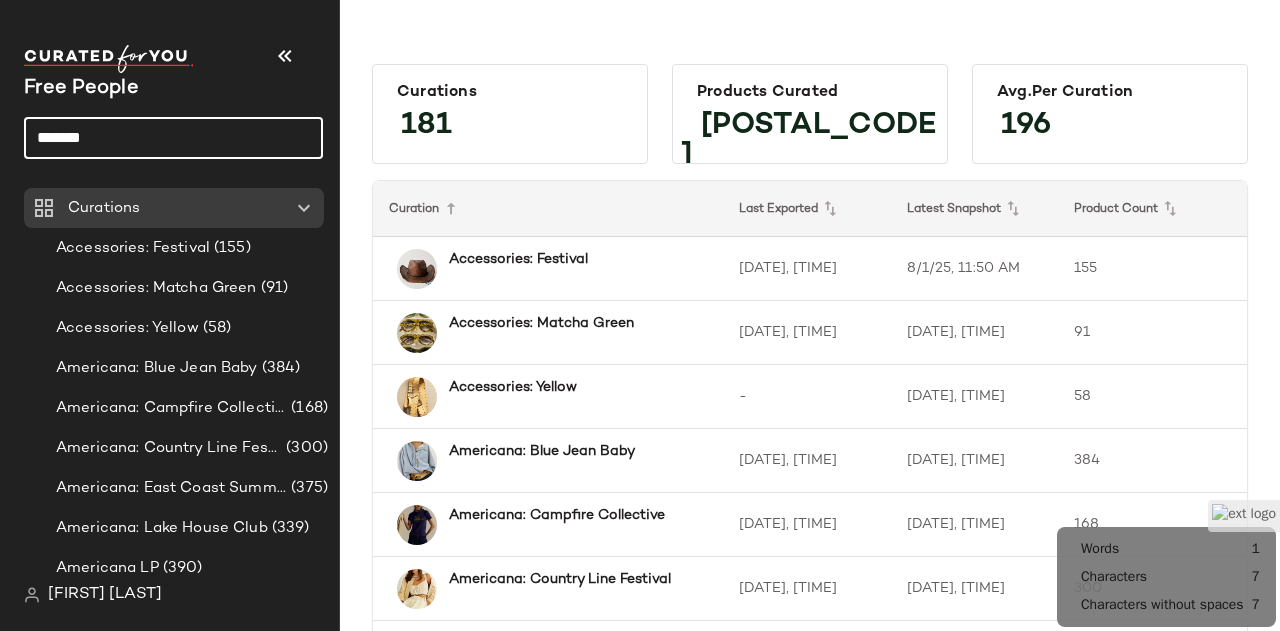 click on "*******" 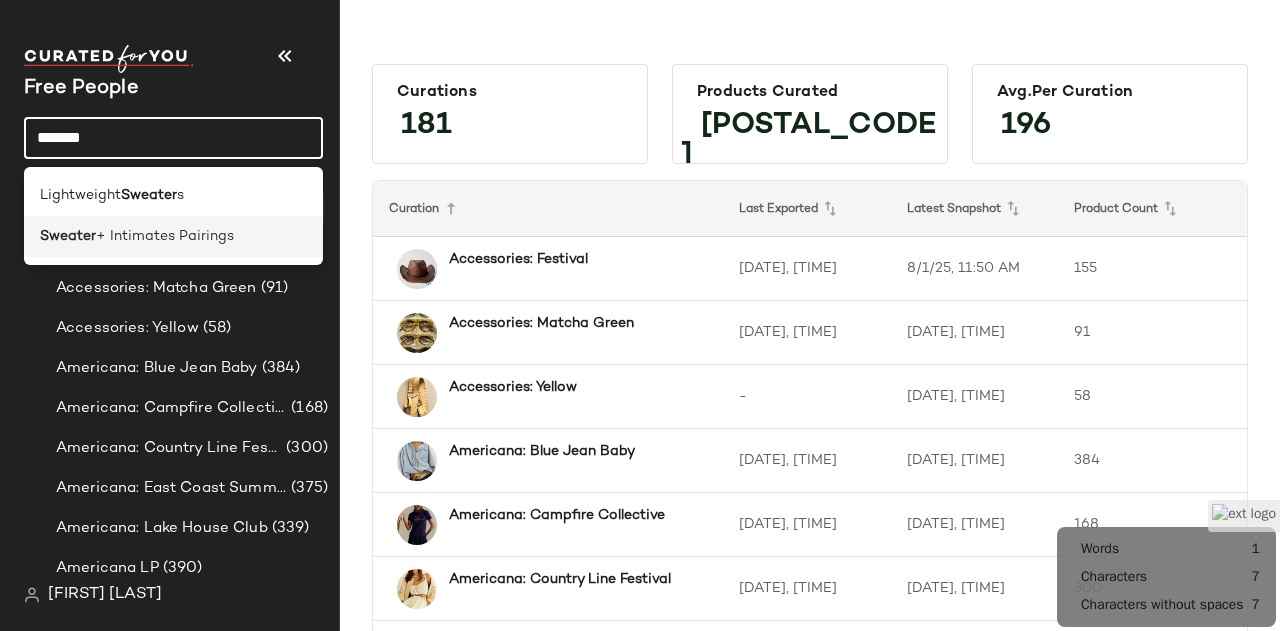 type on "*******" 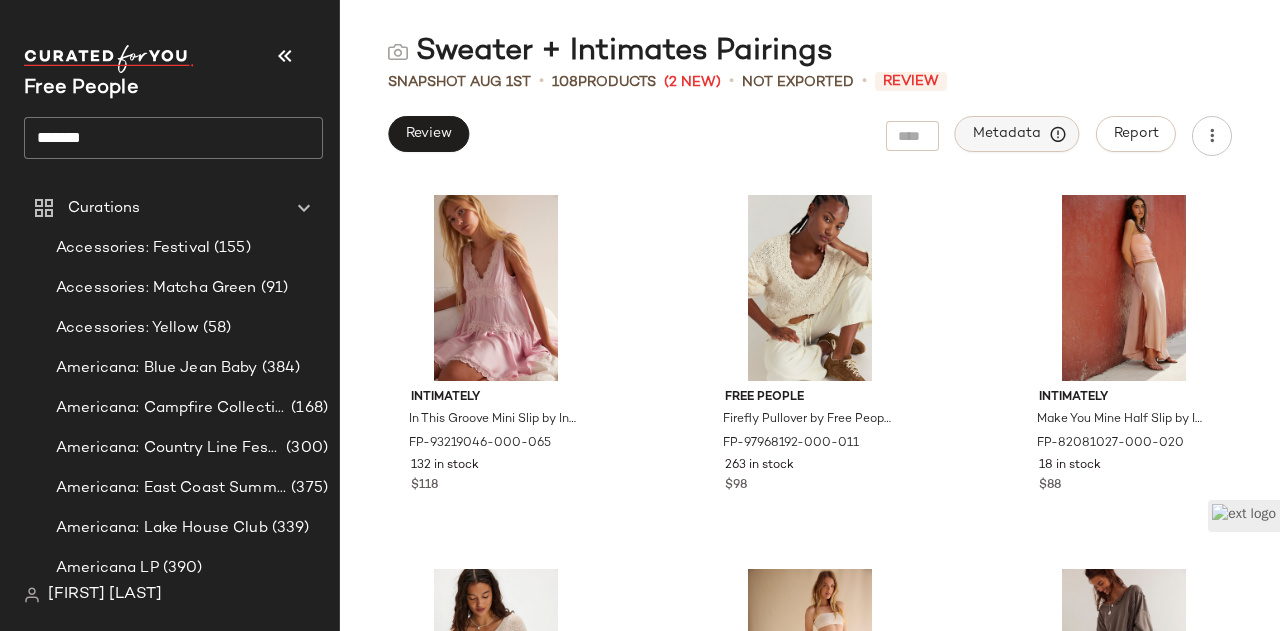 click on "Metadata" 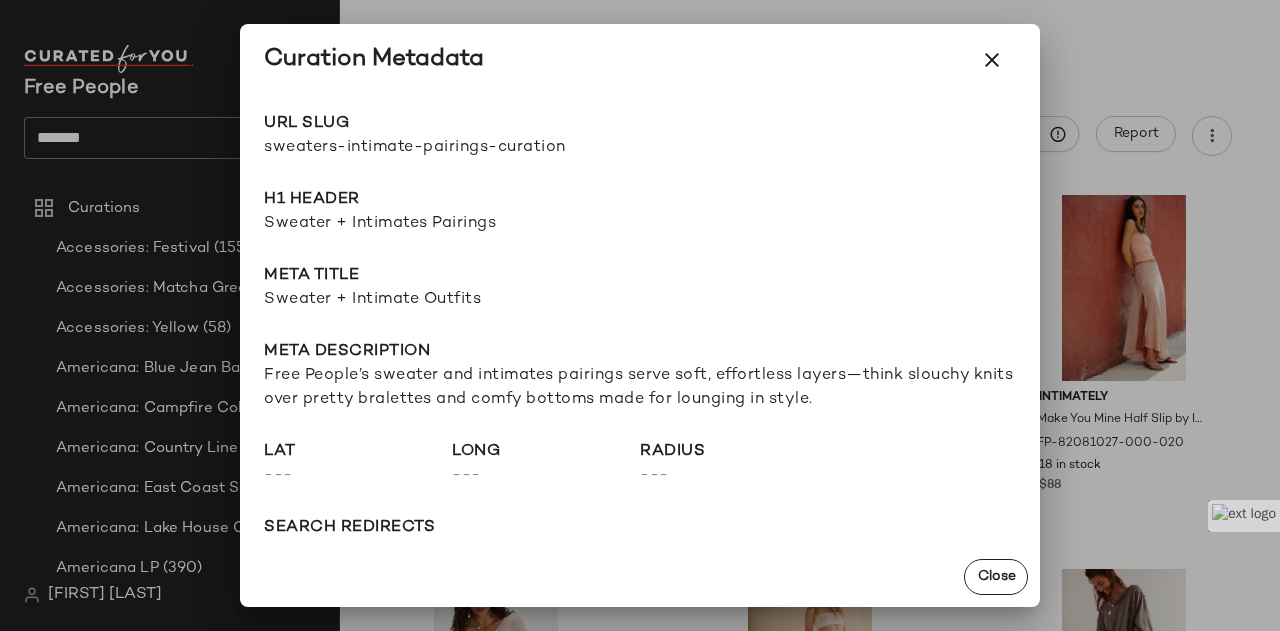 click on "sweaters-intimate-pairings-curation" at bounding box center (452, 148) 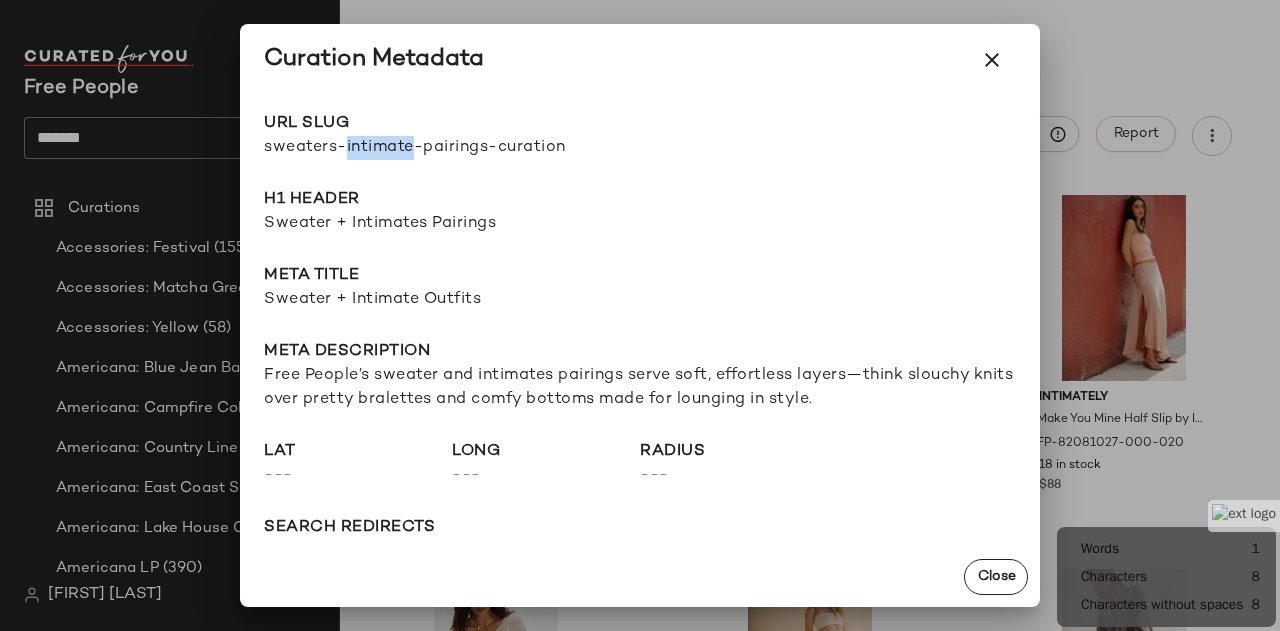 click on "sweaters-intimate-pairings-curation" at bounding box center (452, 148) 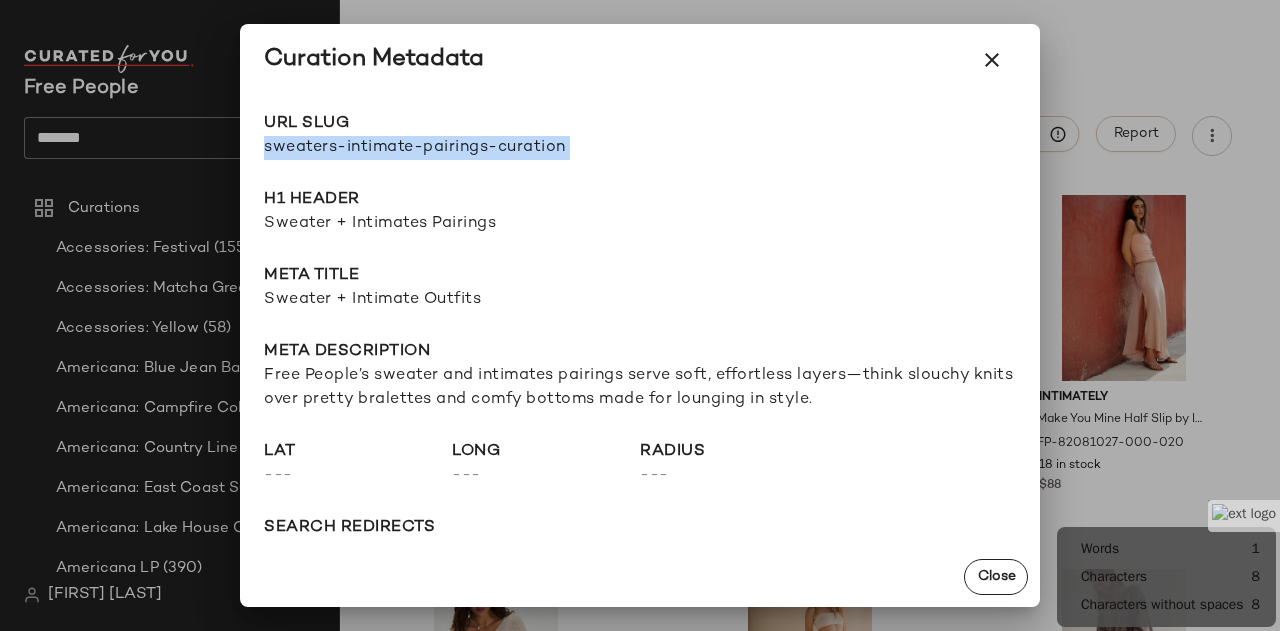 click on "sweaters-intimate-pairings-curation" at bounding box center (452, 148) 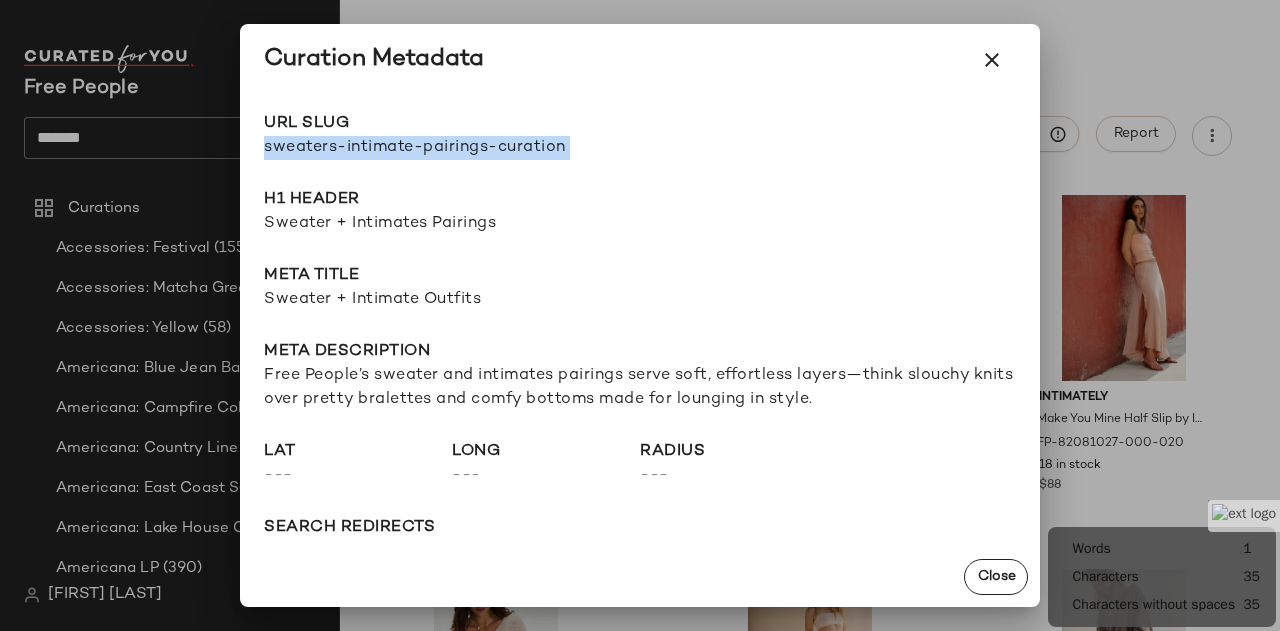 copy on "sweaters-intimate-pairings-curation Go to Shop" 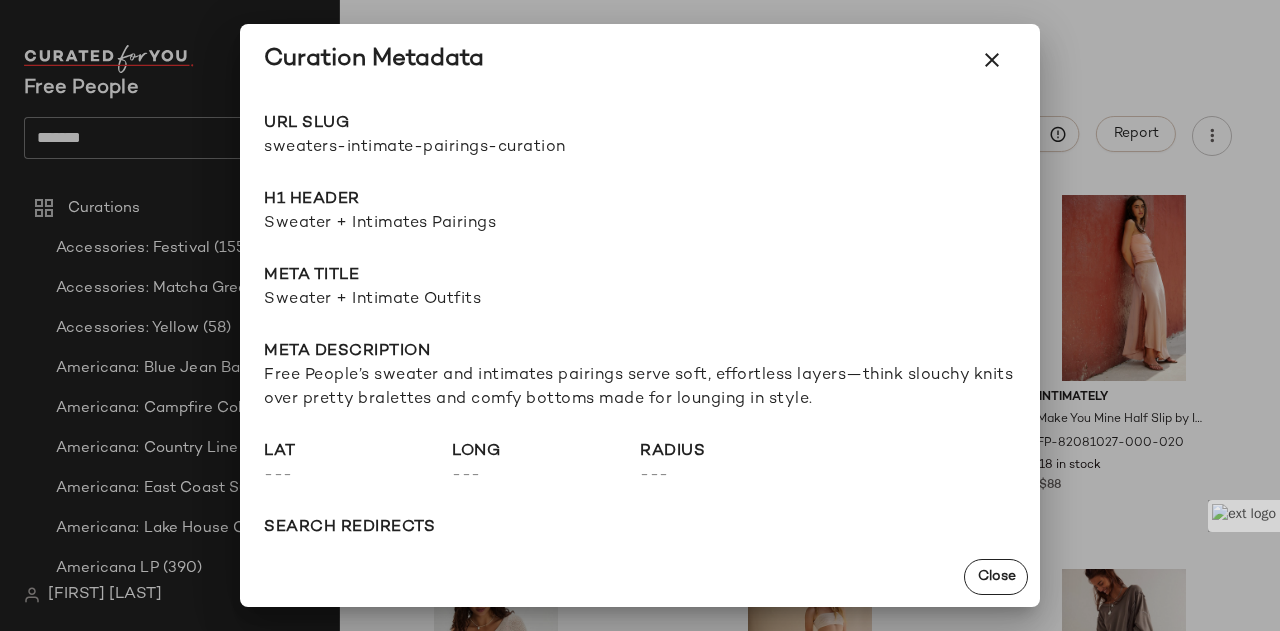 click on "Sweater + Intimates Pairings" at bounding box center (640, 224) 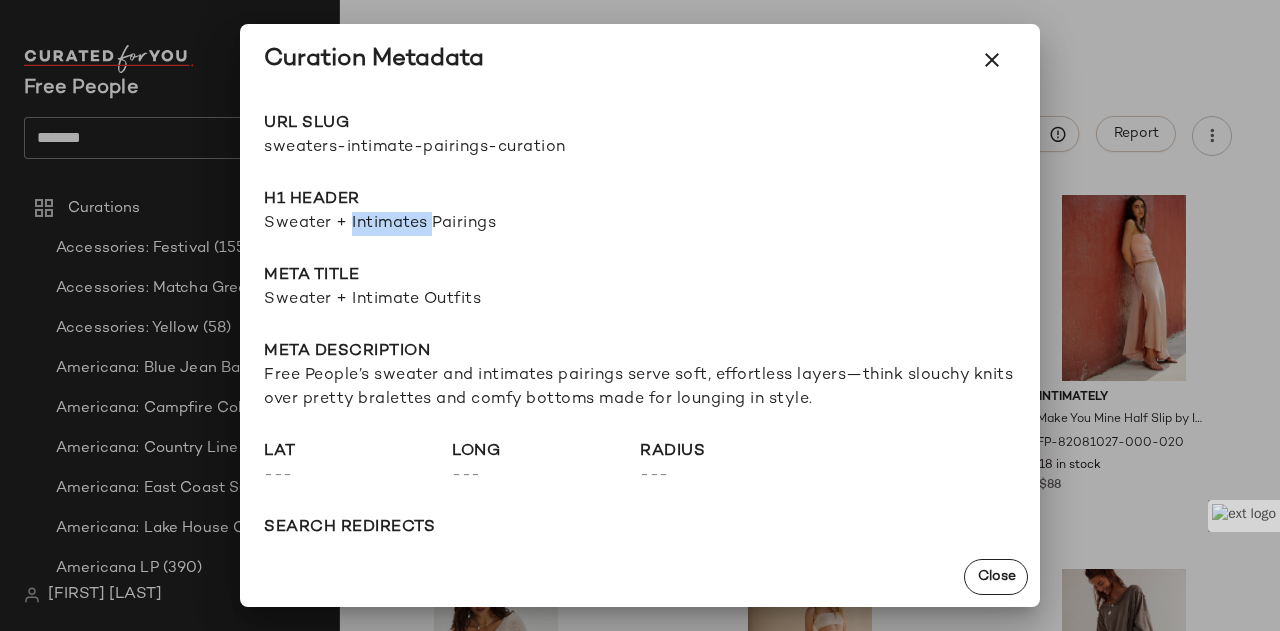 click on "Sweater + Intimates Pairings" at bounding box center [640, 224] 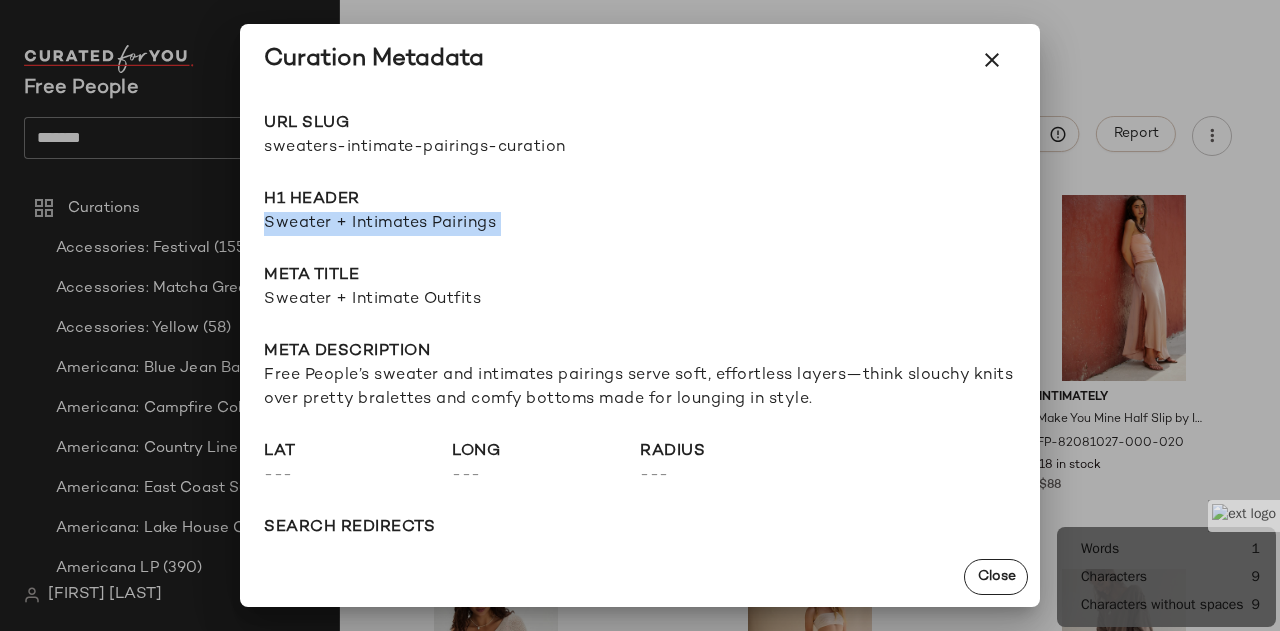 click on "Sweater + Intimates Pairings" at bounding box center [640, 224] 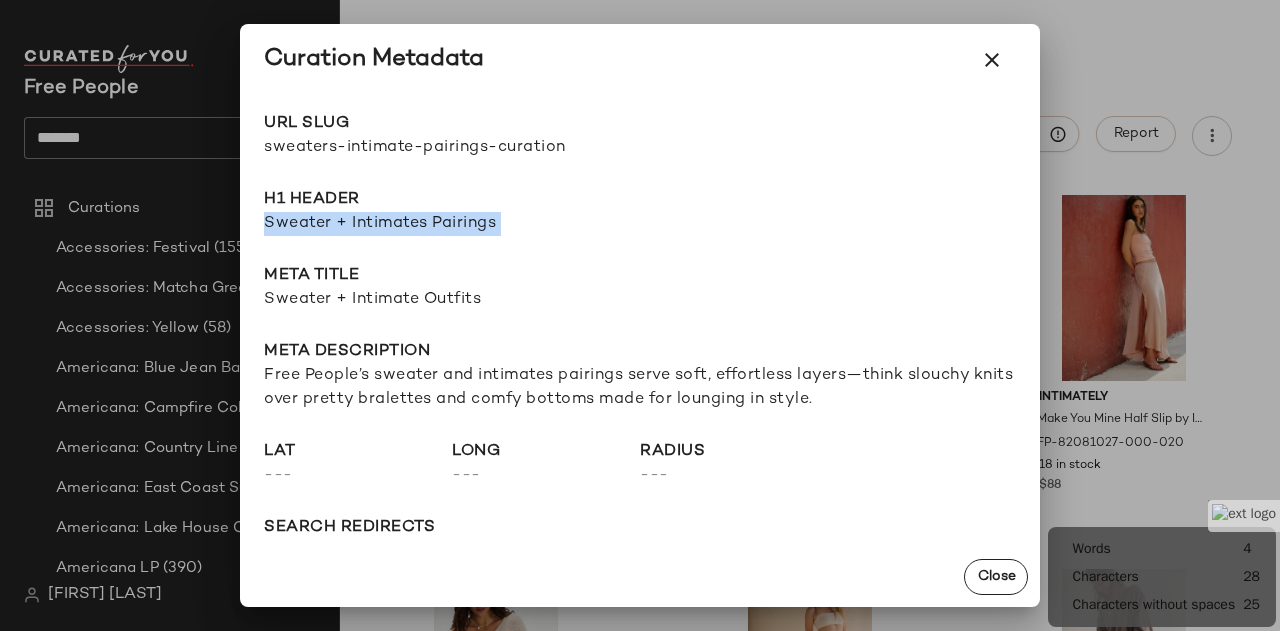 copy on "Sweater + Intimates Pairings" 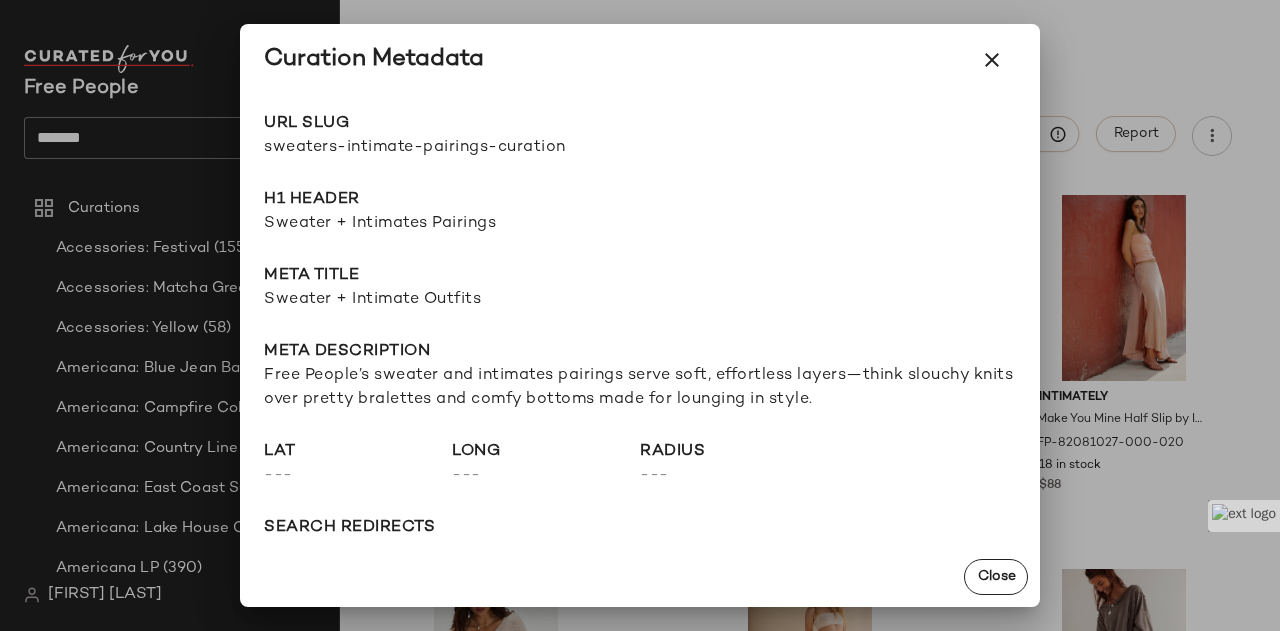 click on "Free People’s sweater and intimates pairings serve soft, effortless layers—think slouchy knits over pretty bralettes and comfy bottoms made for lounging in style." at bounding box center (640, 388) 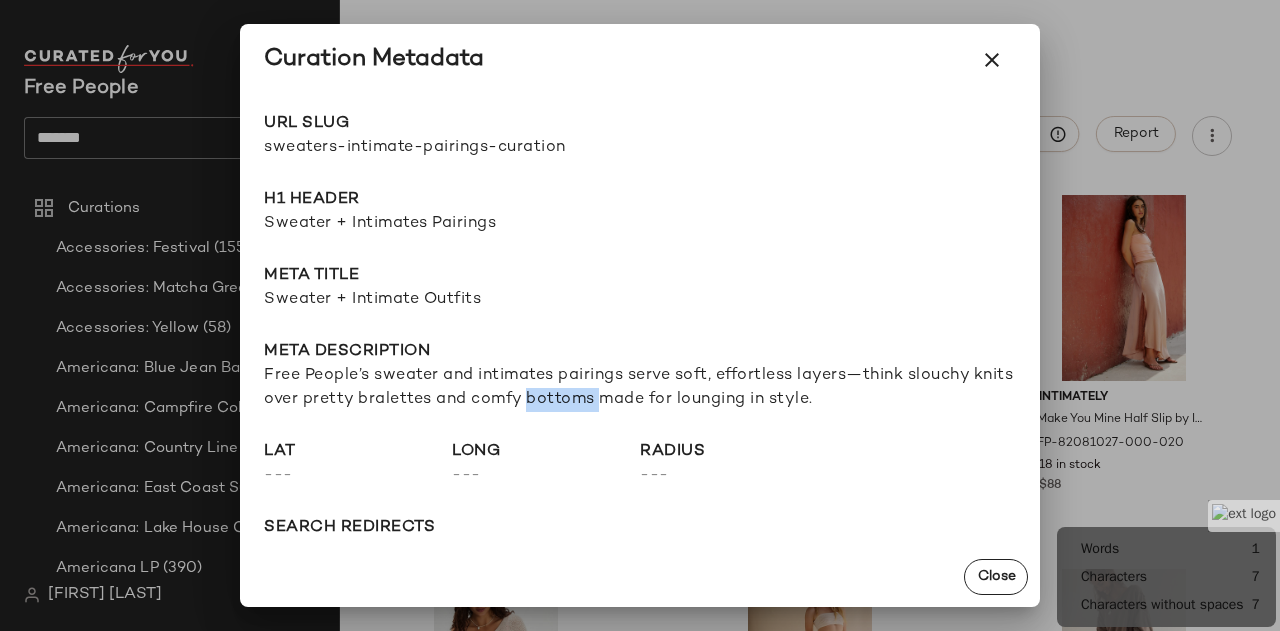 click on "Free People’s sweater and intimates pairings serve soft, effortless layers—think slouchy knits over pretty bralettes and comfy bottoms made for lounging in style." at bounding box center [640, 388] 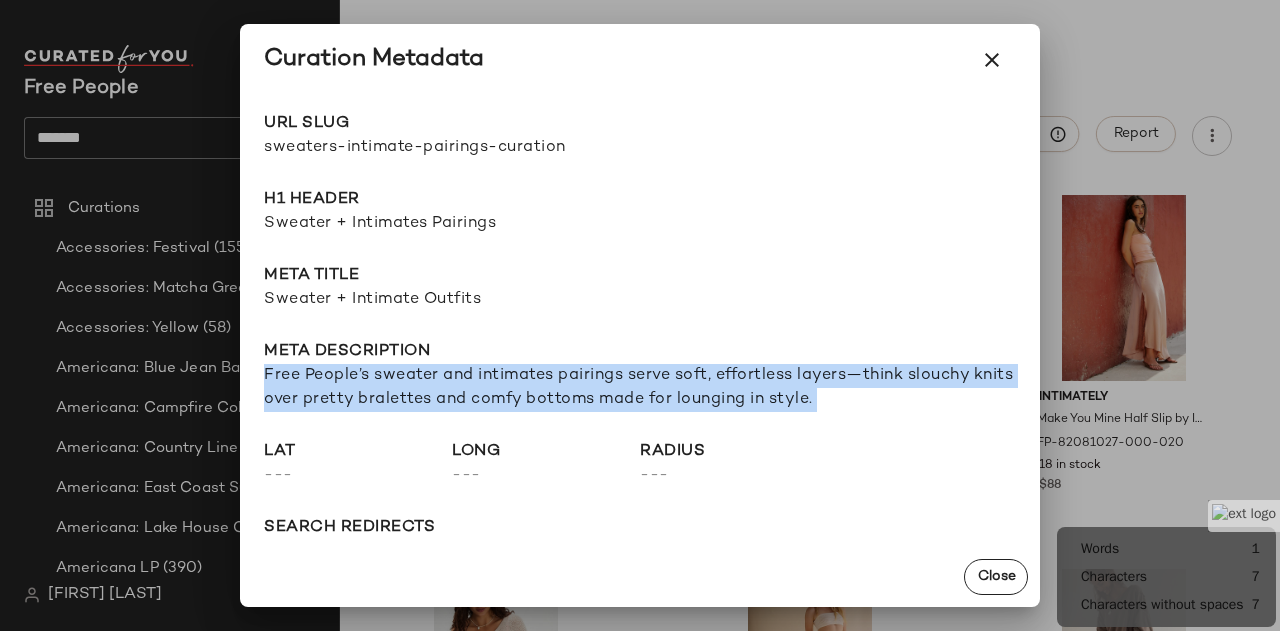 click on "Free People’s sweater and intimates pairings serve soft, effortless layers—think slouchy knits over pretty bralettes and comfy bottoms made for lounging in style." at bounding box center (640, 388) 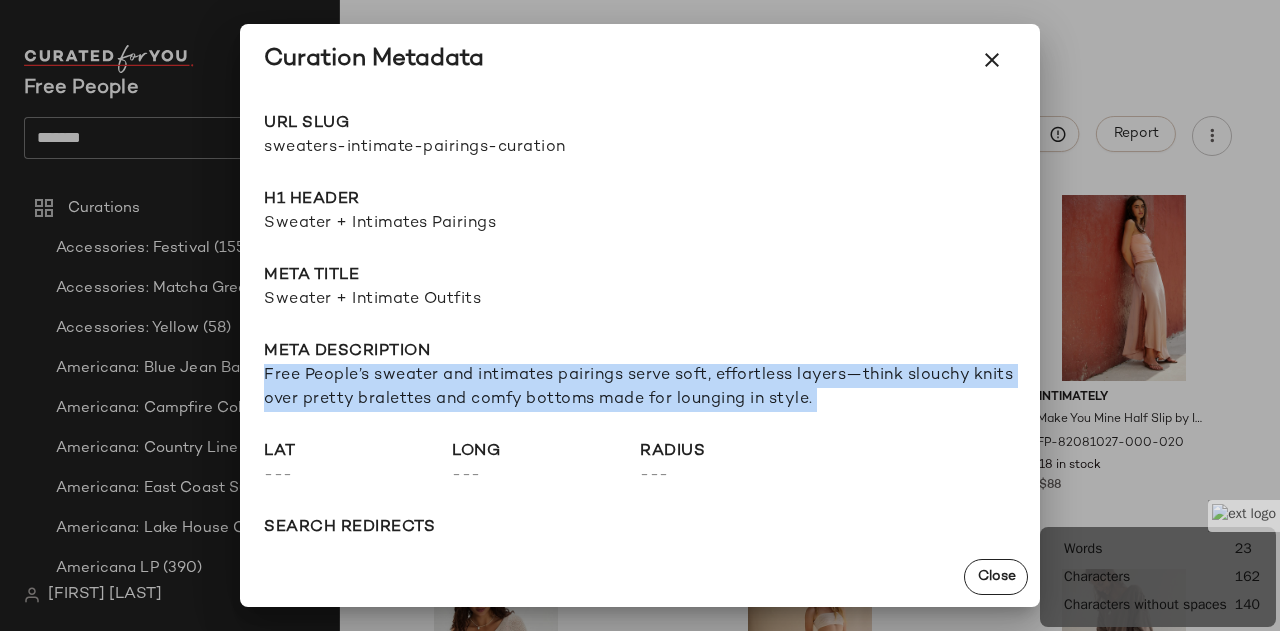 copy on "Free People’s sweater and intimates pairings serve soft, effortless layers—think slouchy knits over pretty bralettes and comfy bottoms made for lounging in style." 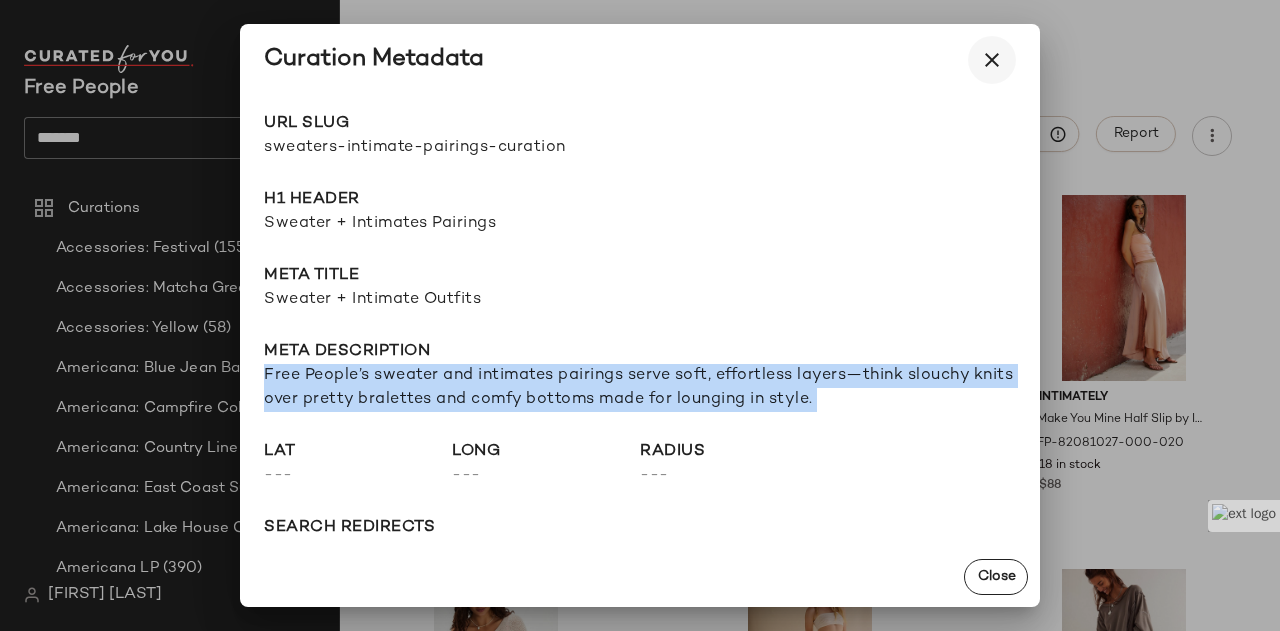 click at bounding box center (992, 60) 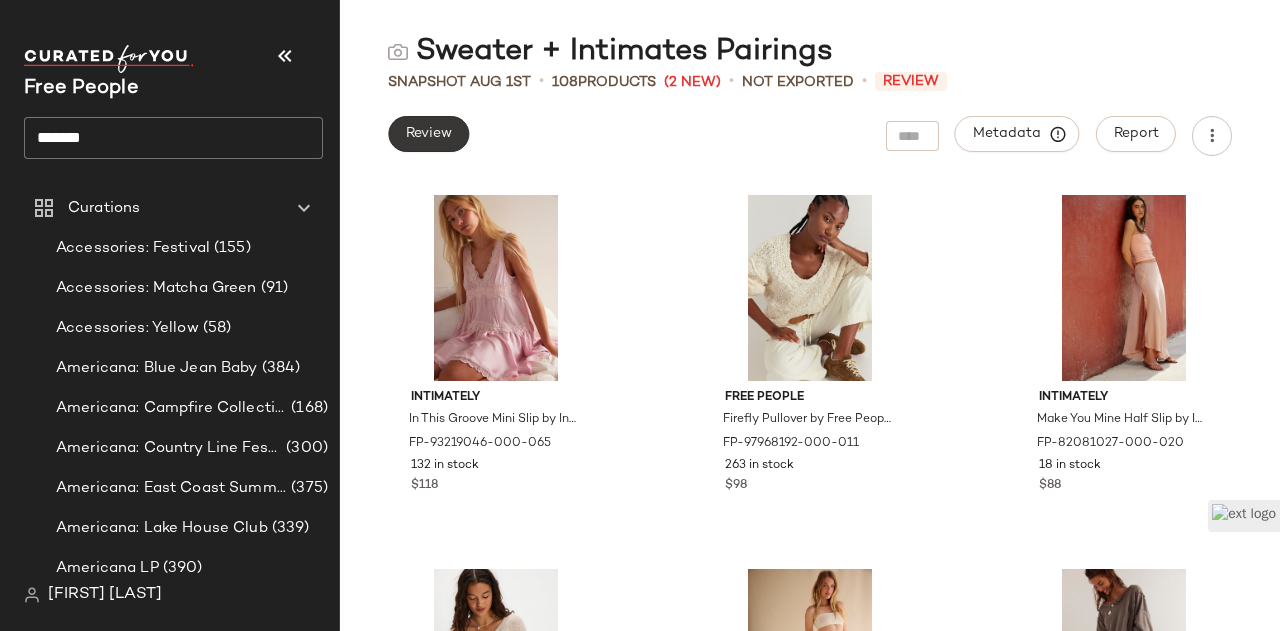 click on "Review" at bounding box center [428, 134] 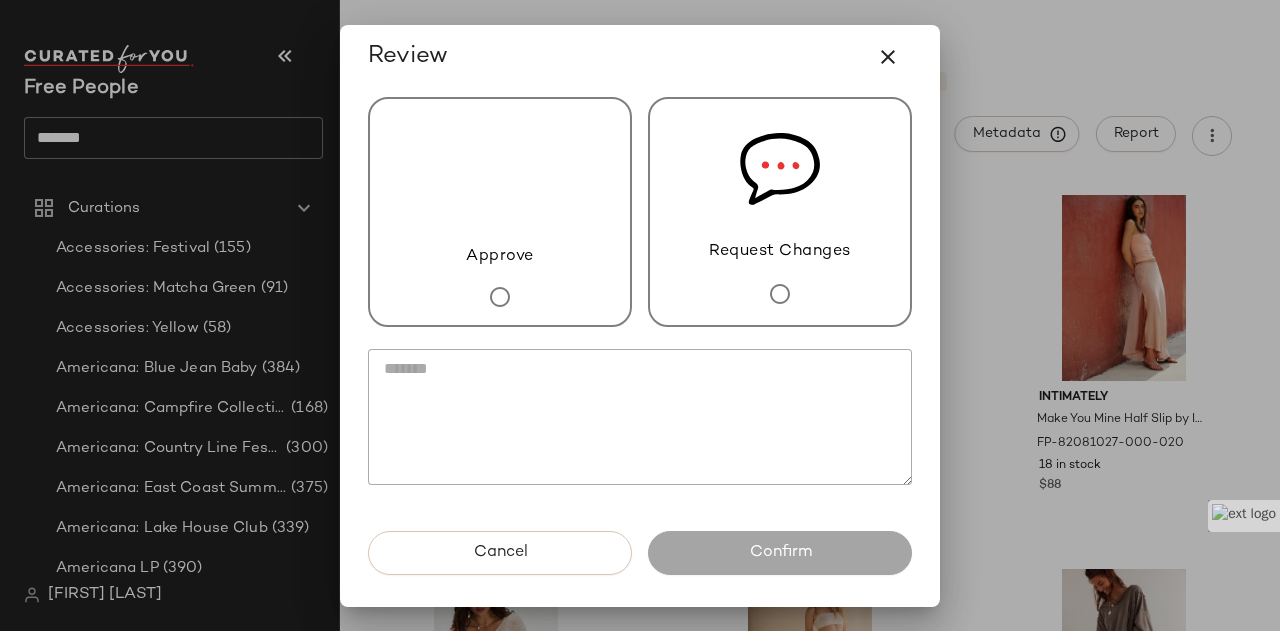click on "Request Changes" at bounding box center (780, 212) 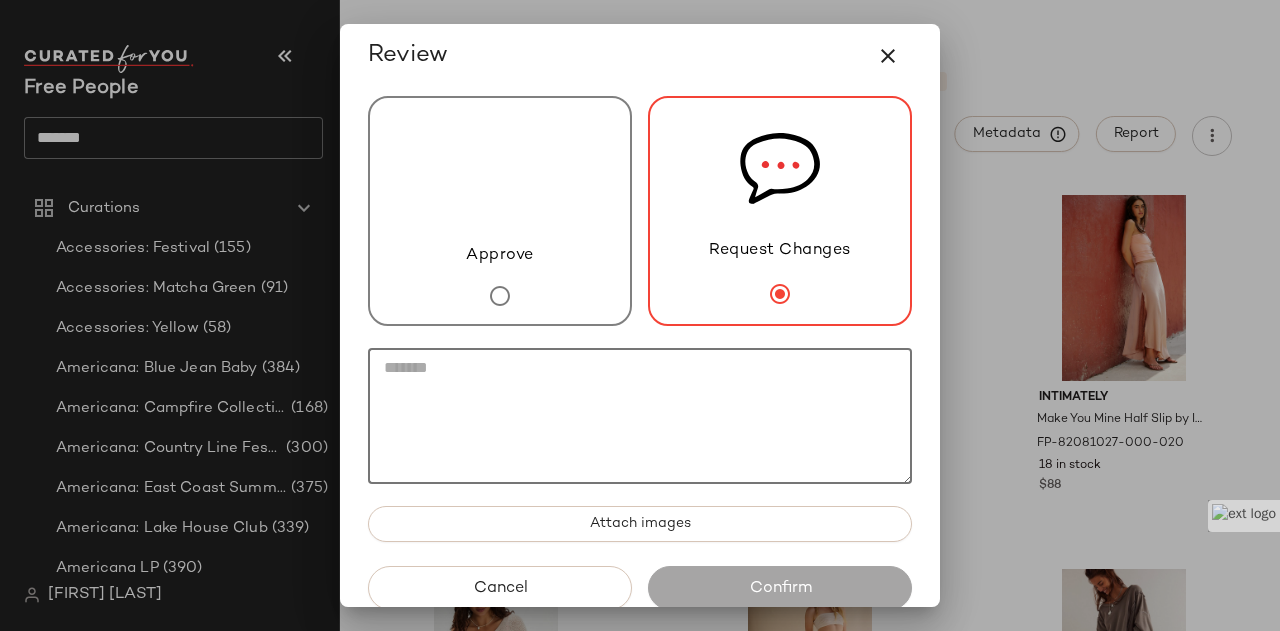 click 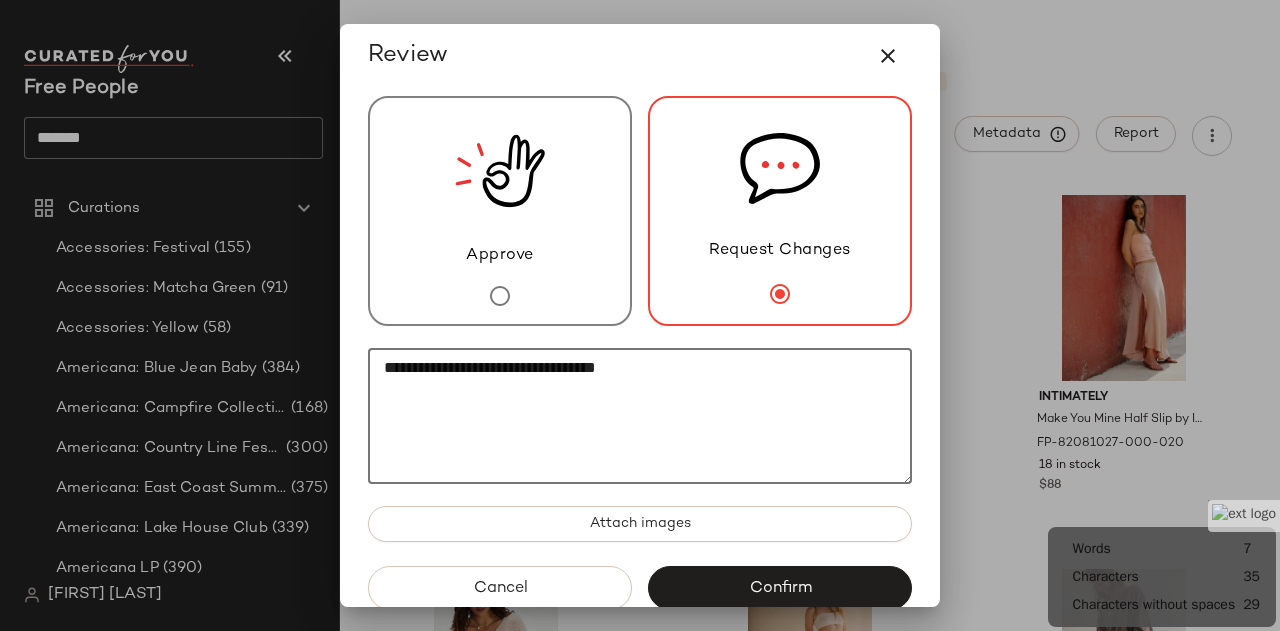 paste on "**********" 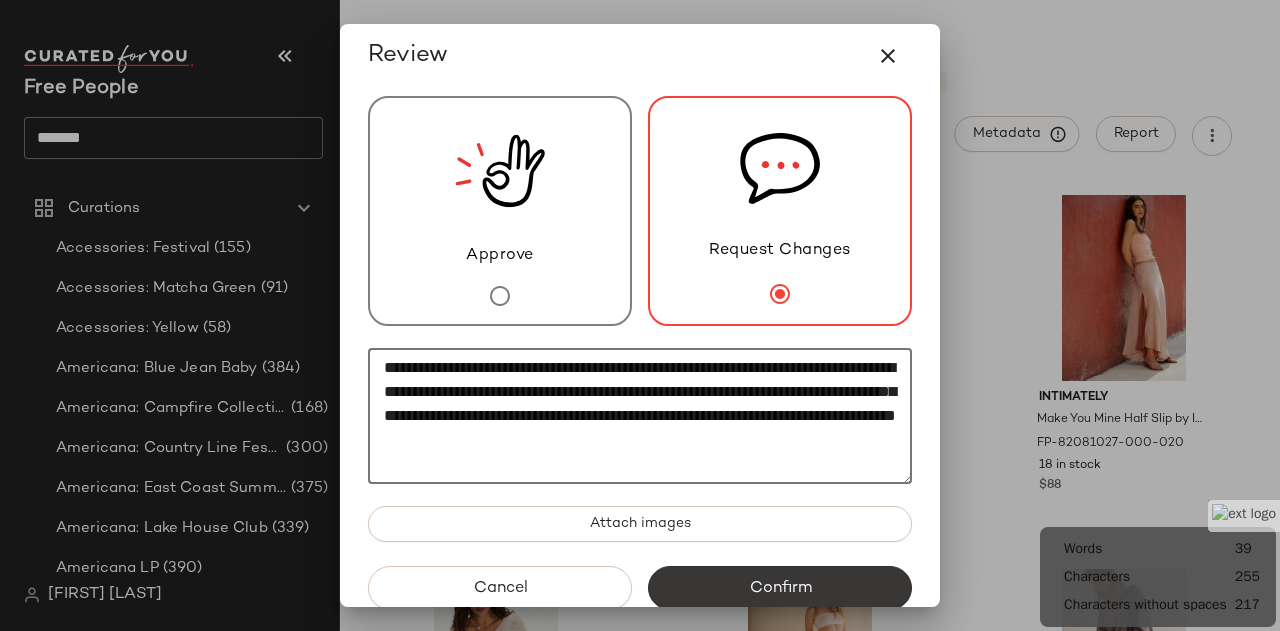 type on "**********" 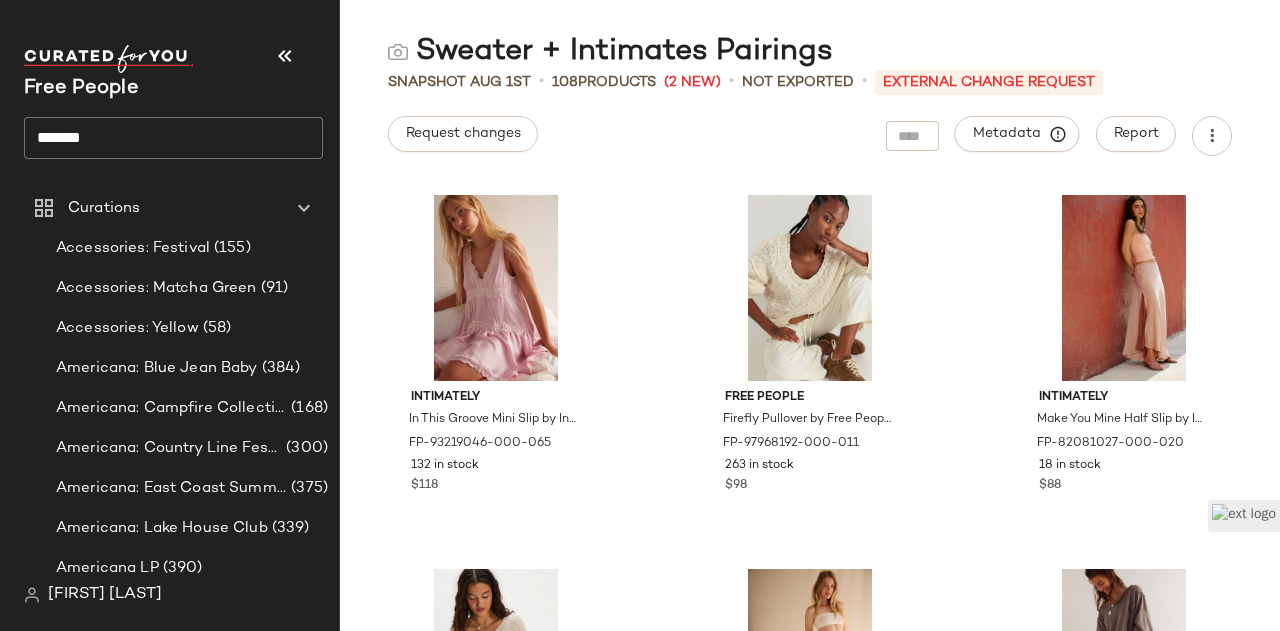 click on "*******" 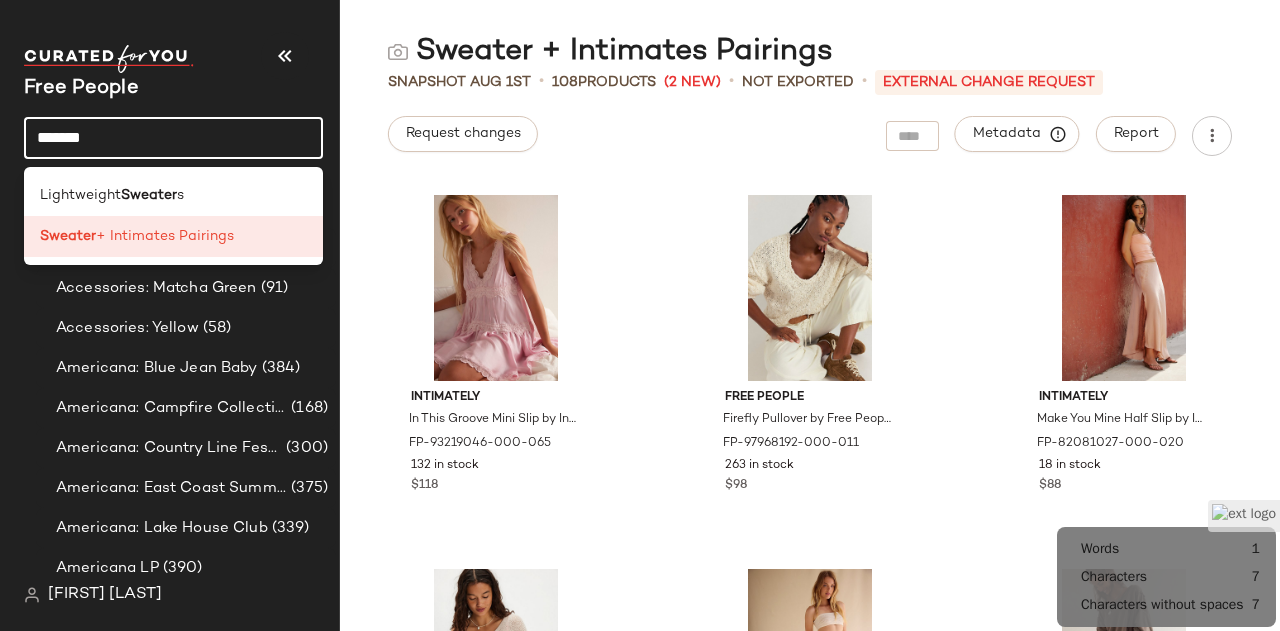 click on "*******" 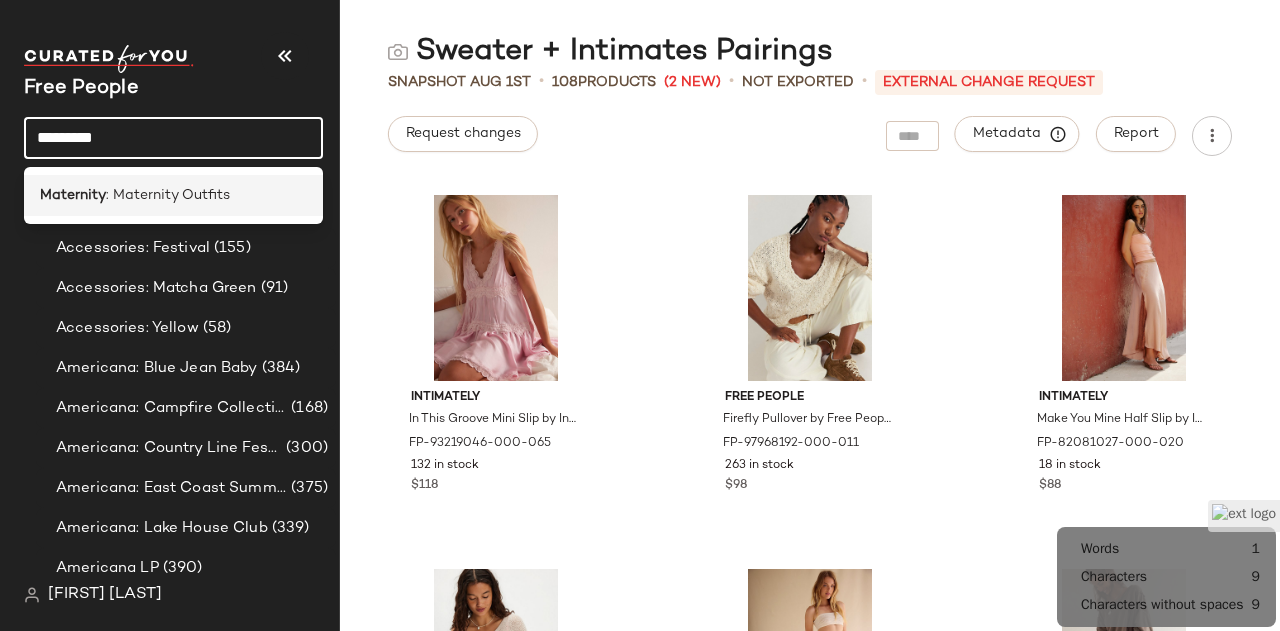 type on "*********" 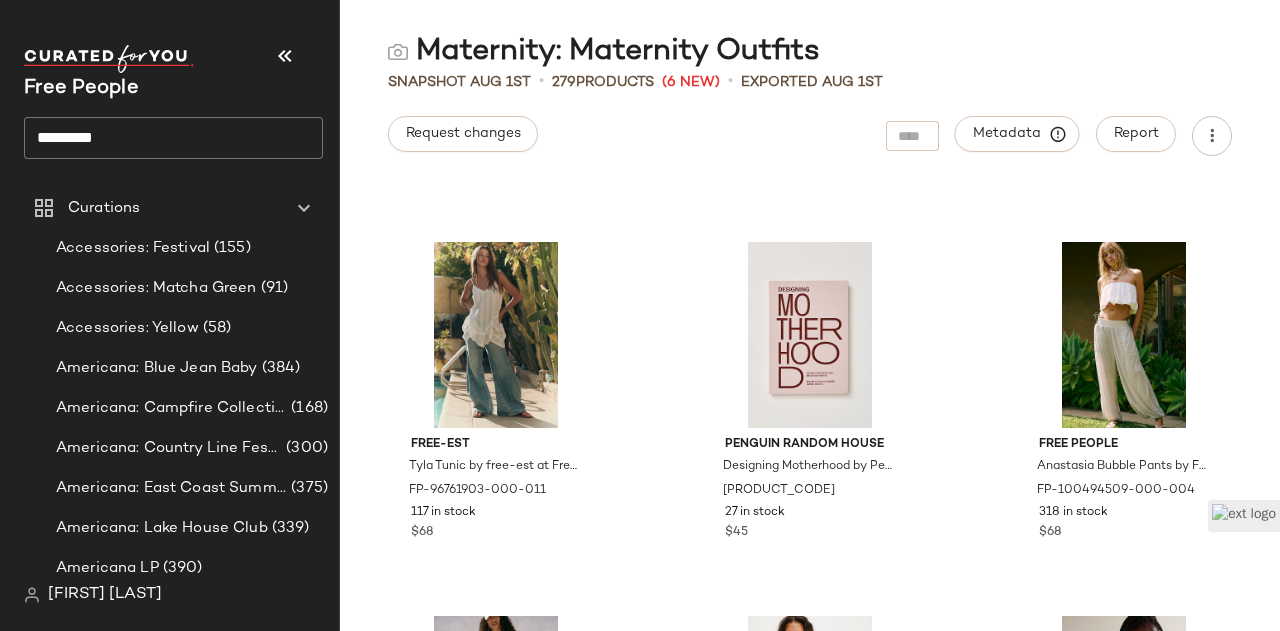scroll, scrollTop: 5224, scrollLeft: 0, axis: vertical 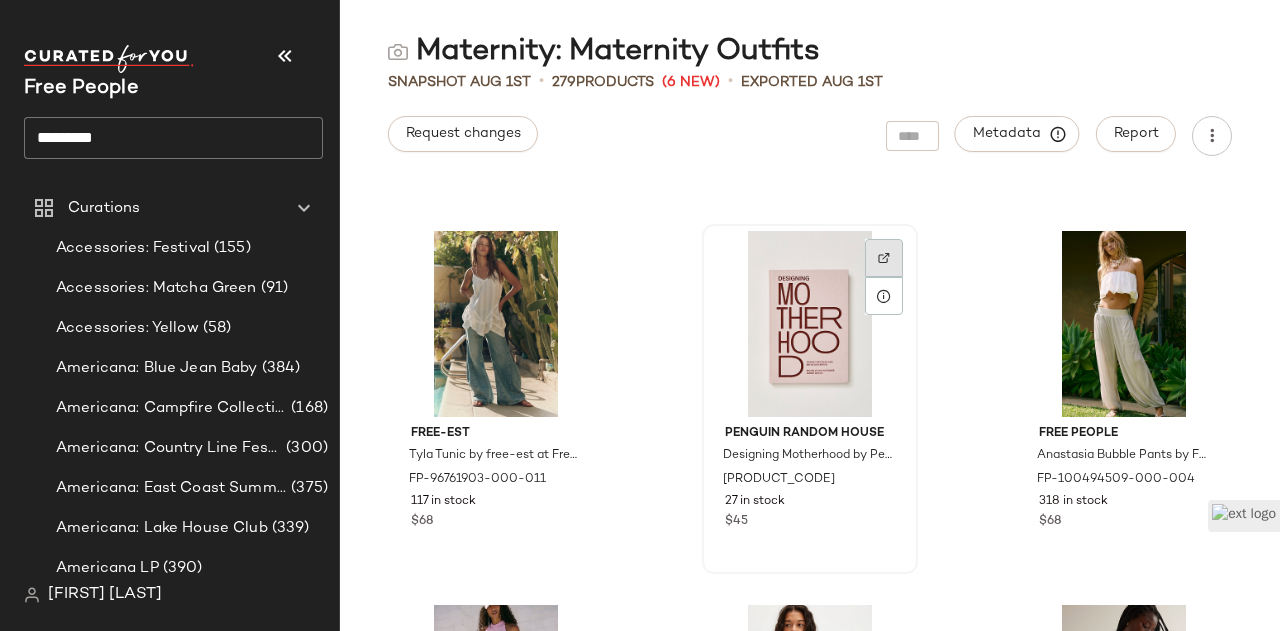 click 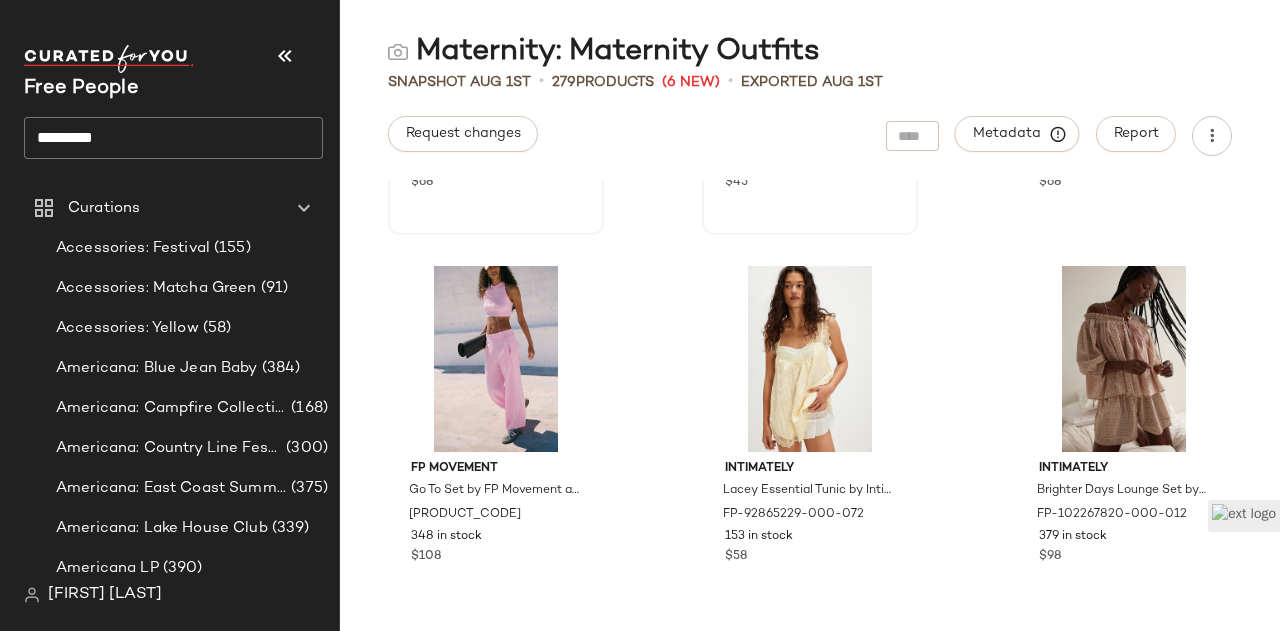 scroll, scrollTop: 5563, scrollLeft: 0, axis: vertical 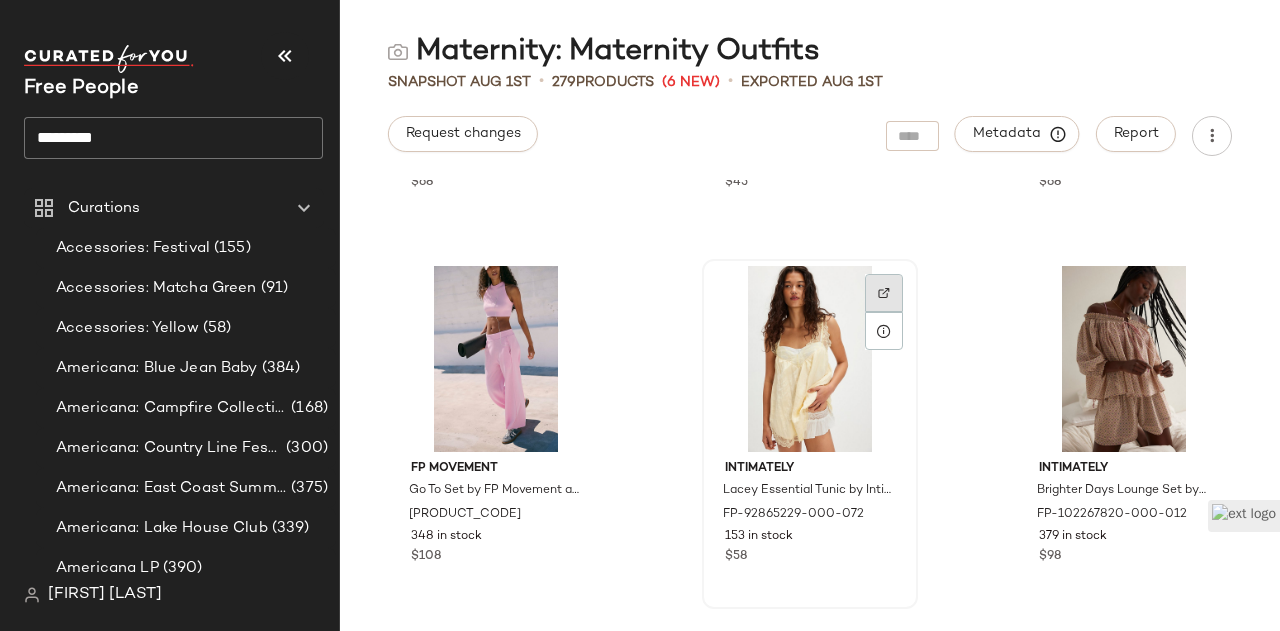 click 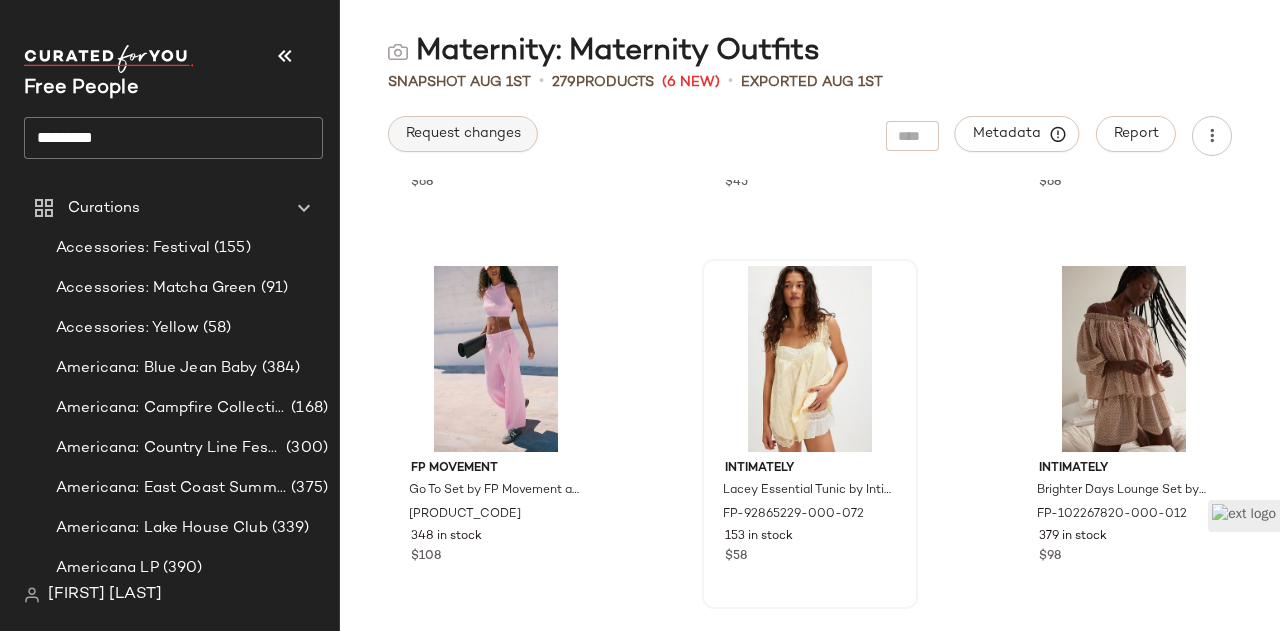 click on "Request changes" 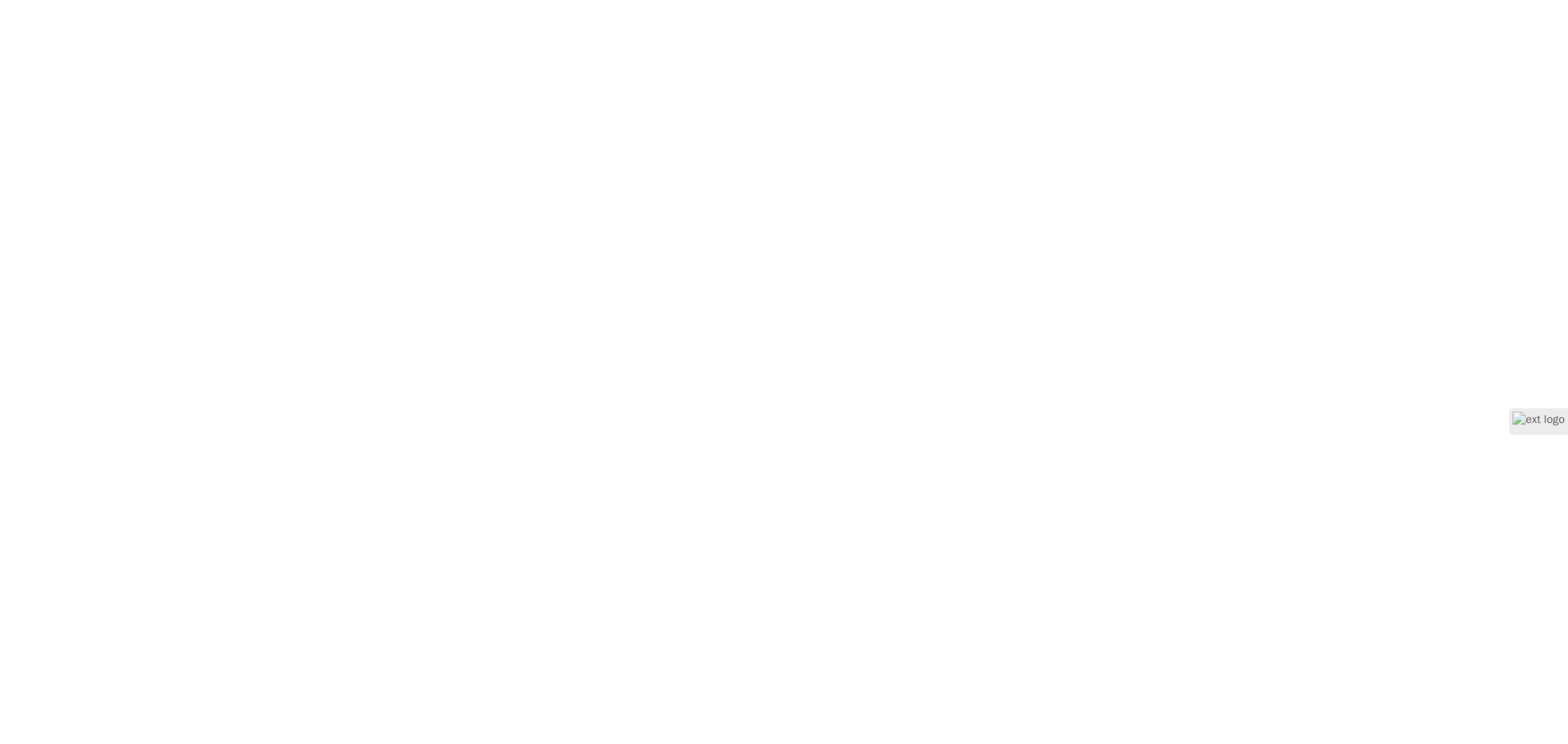 scroll, scrollTop: 0, scrollLeft: 0, axis: both 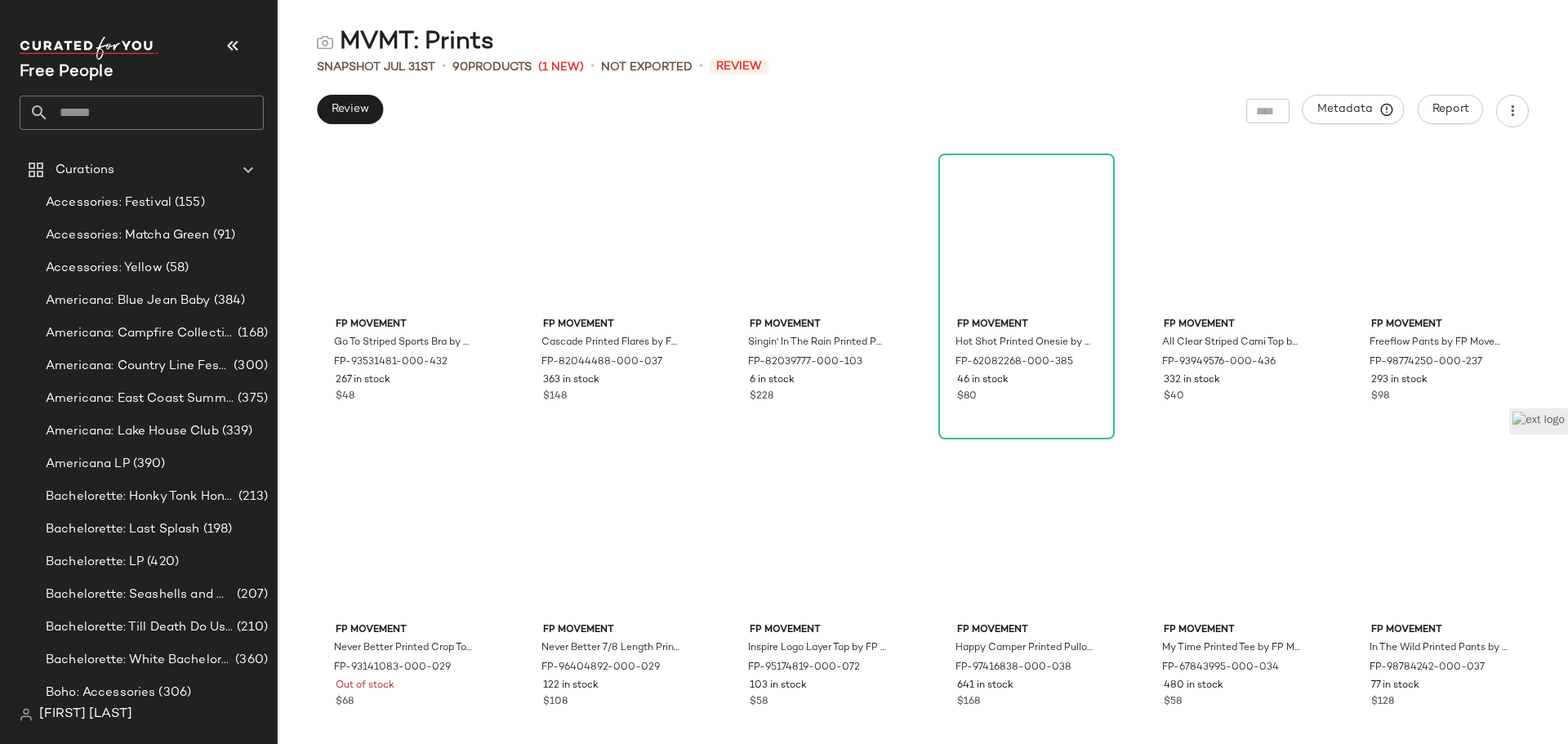 click 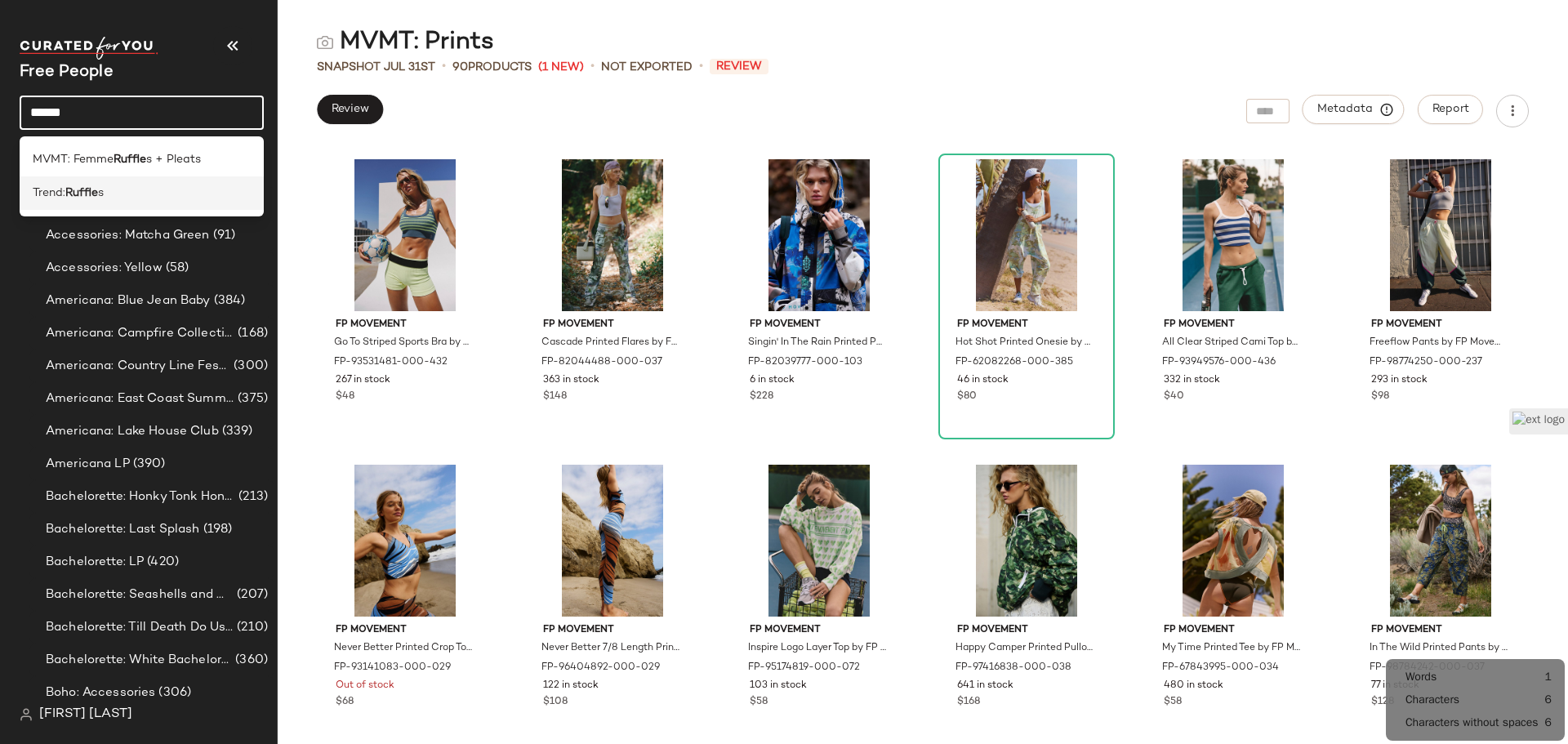 type on "******" 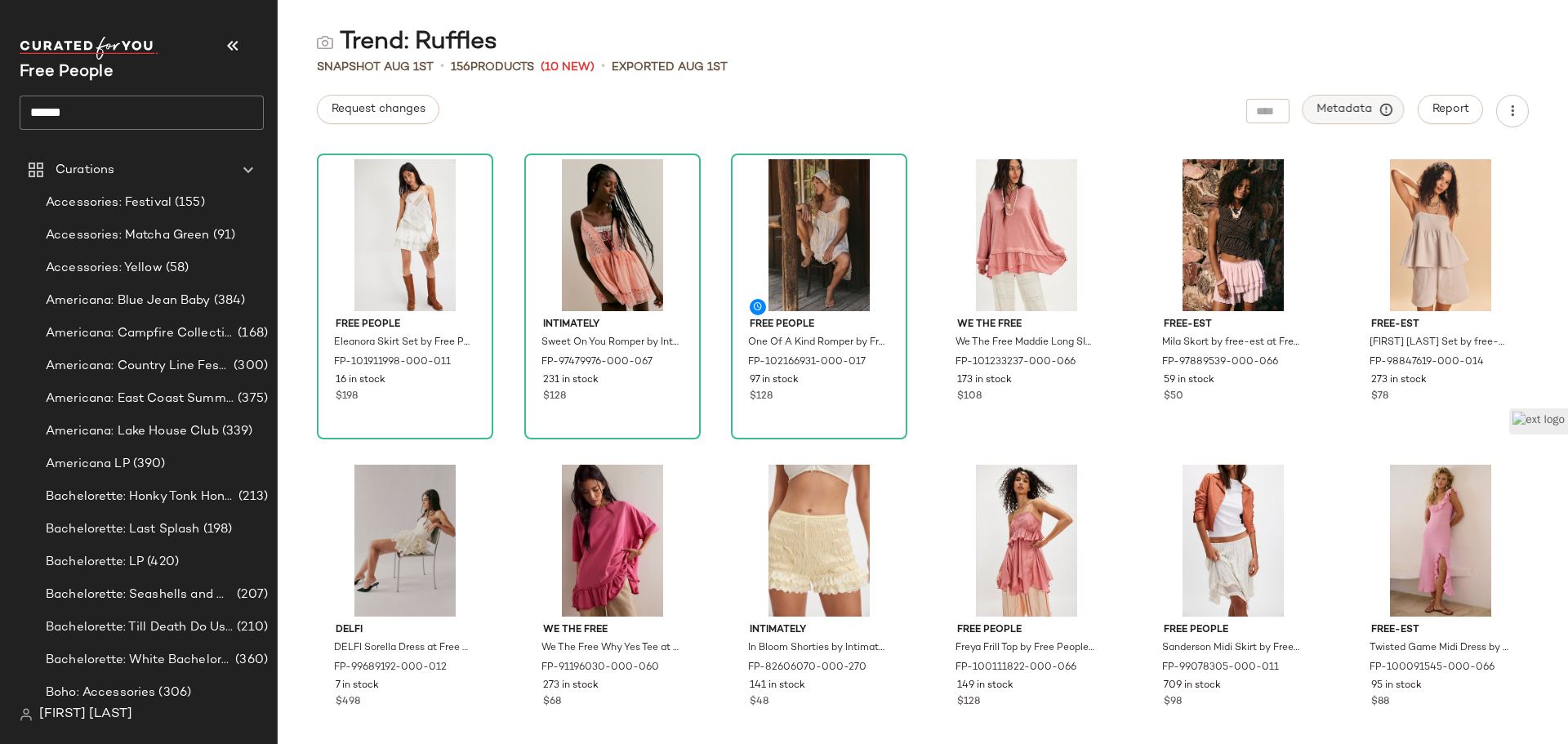 click on "Metadata" at bounding box center [1353, 109] 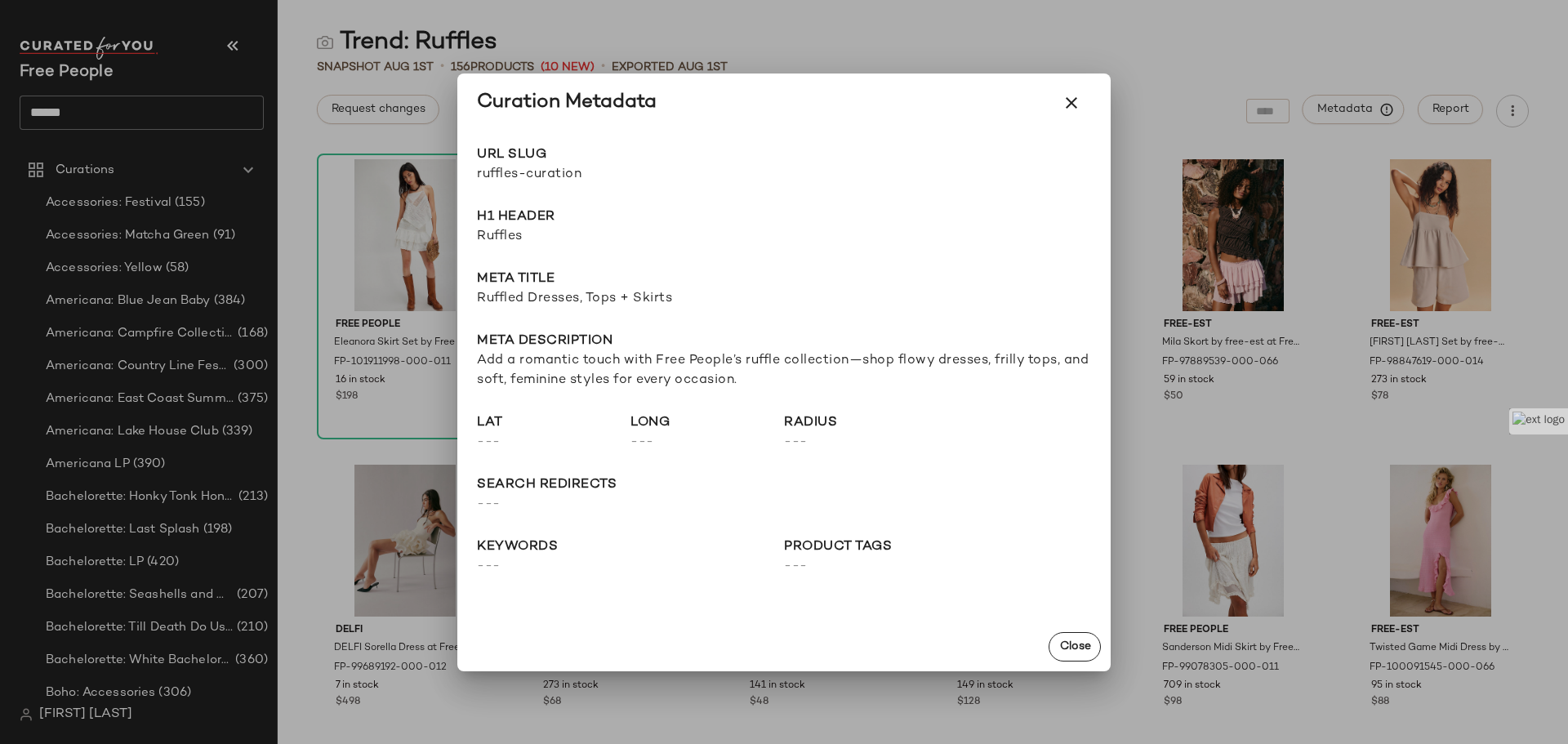 click on "ruffles-curation" at bounding box center (630, 175) 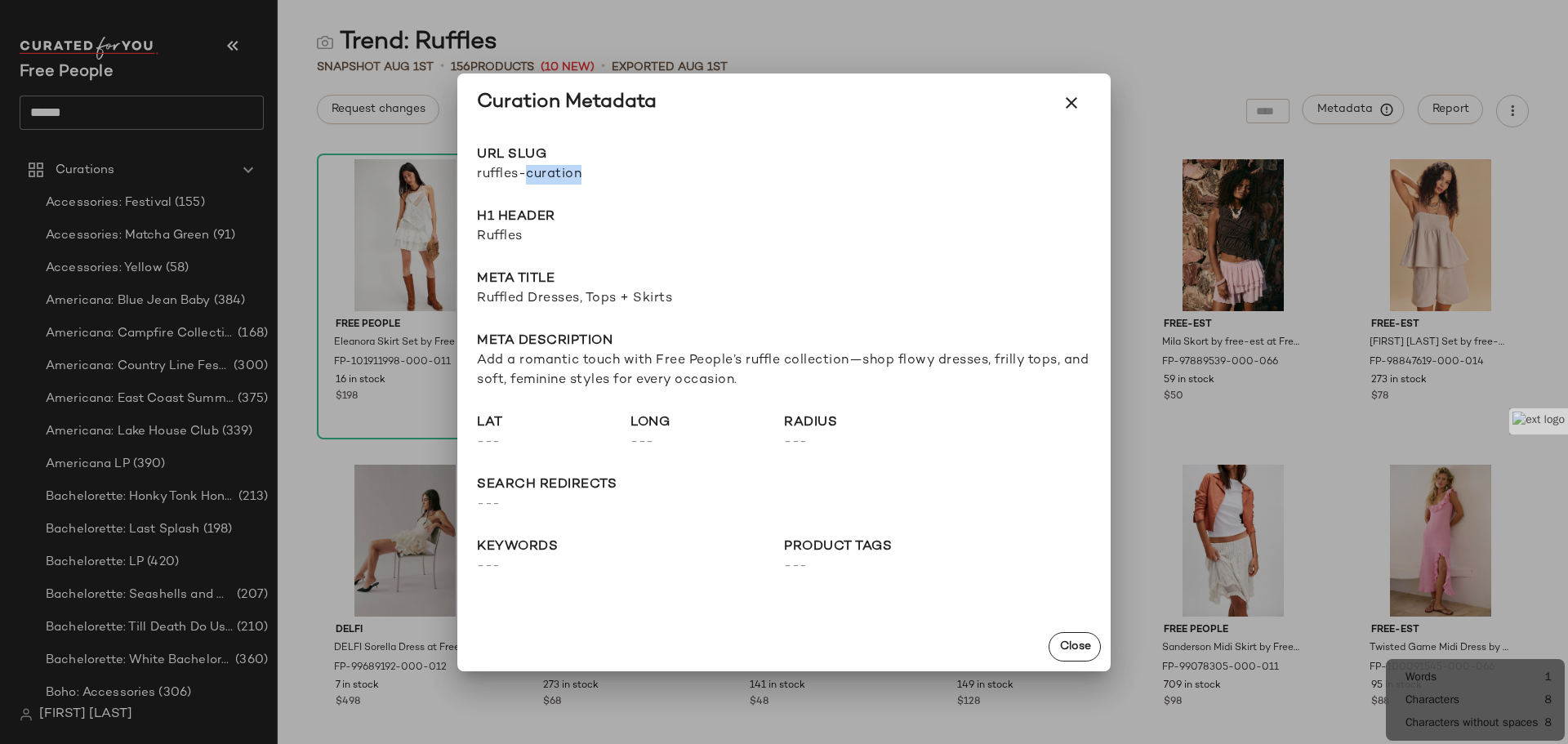 click on "ruffles-curation" at bounding box center (630, 175) 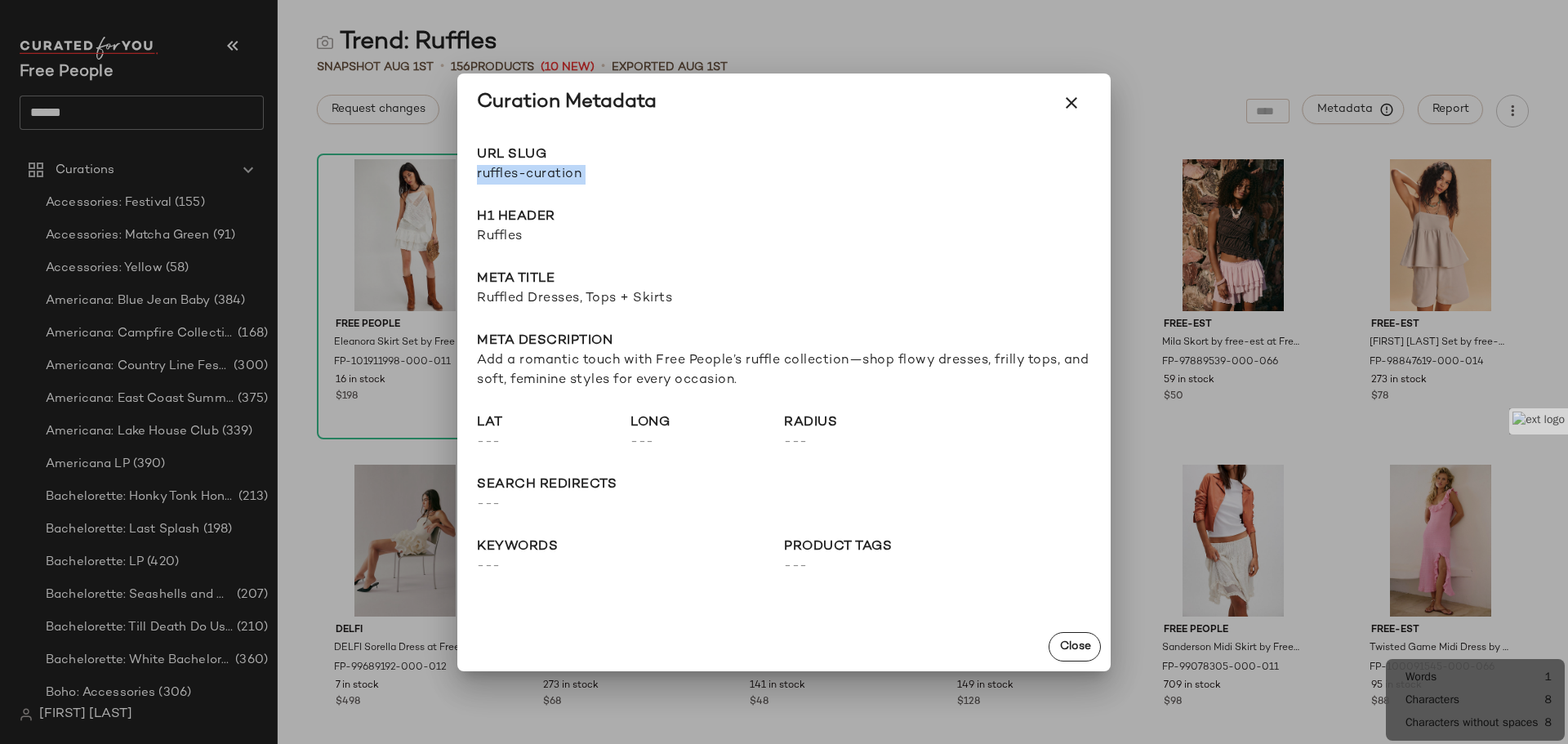 click on "ruffles-curation" at bounding box center [630, 175] 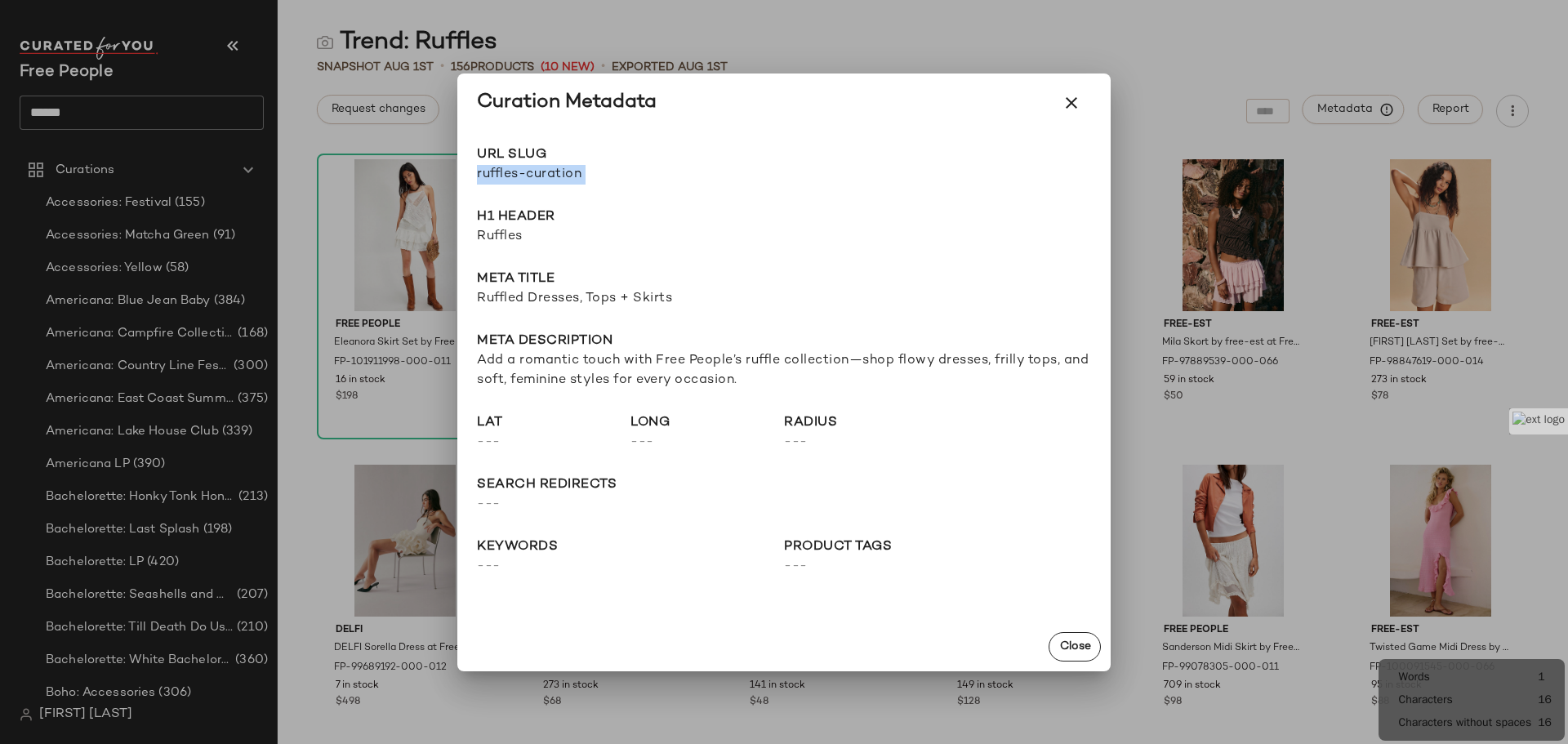 copy on "ruffles-curation Go to Shop" 